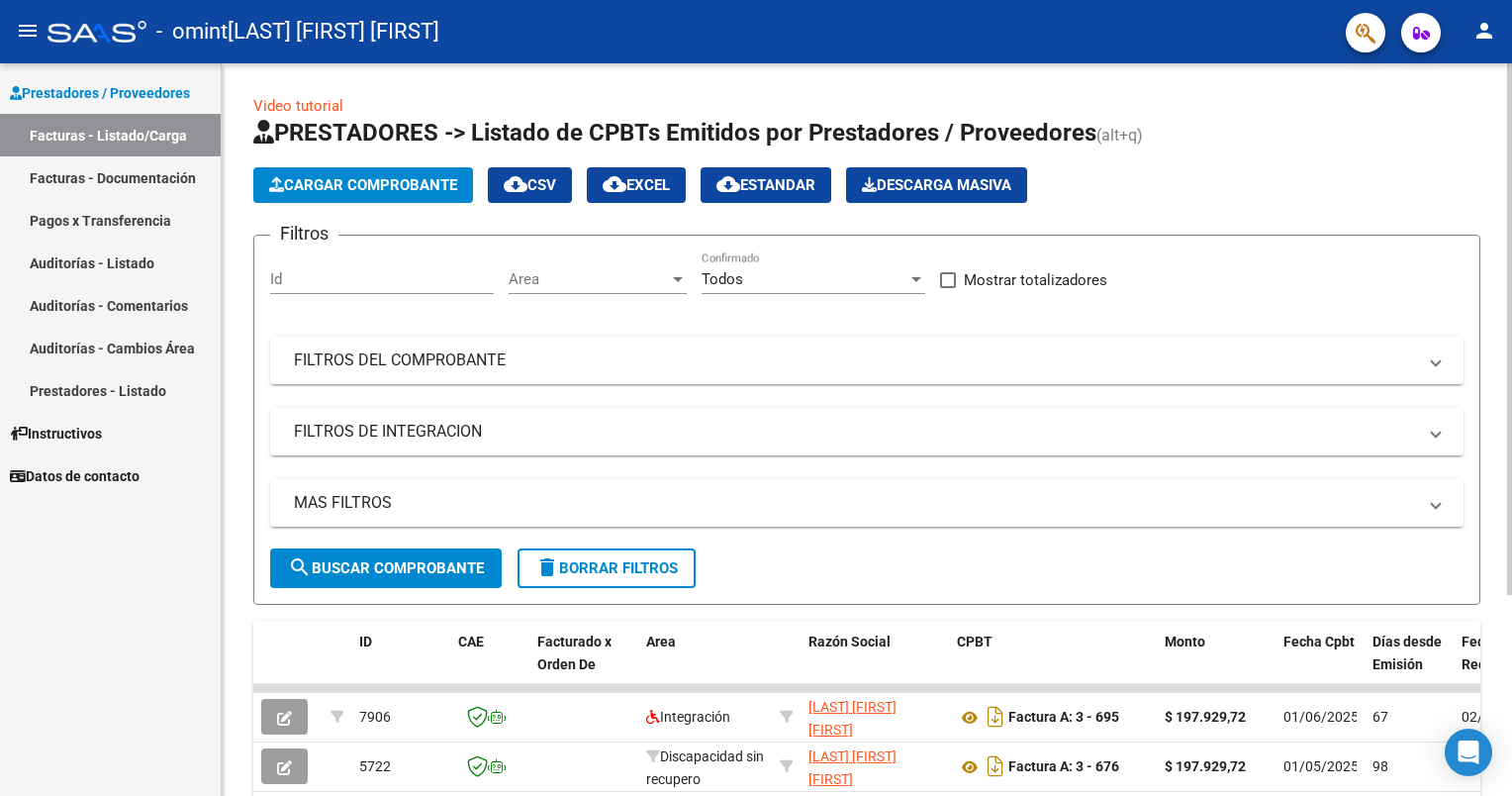 scroll, scrollTop: 0, scrollLeft: 0, axis: both 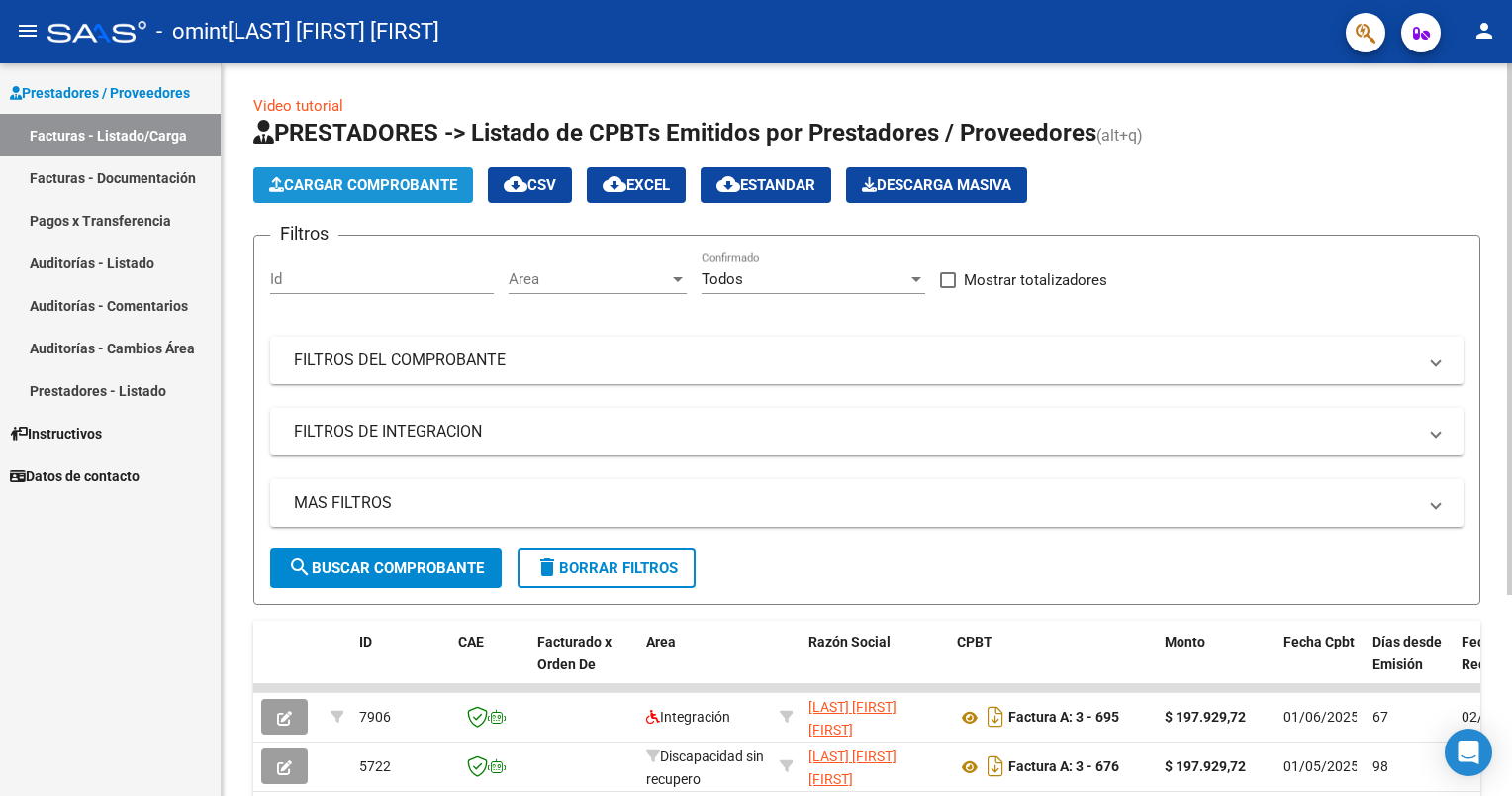 click on "Cargar Comprobante" 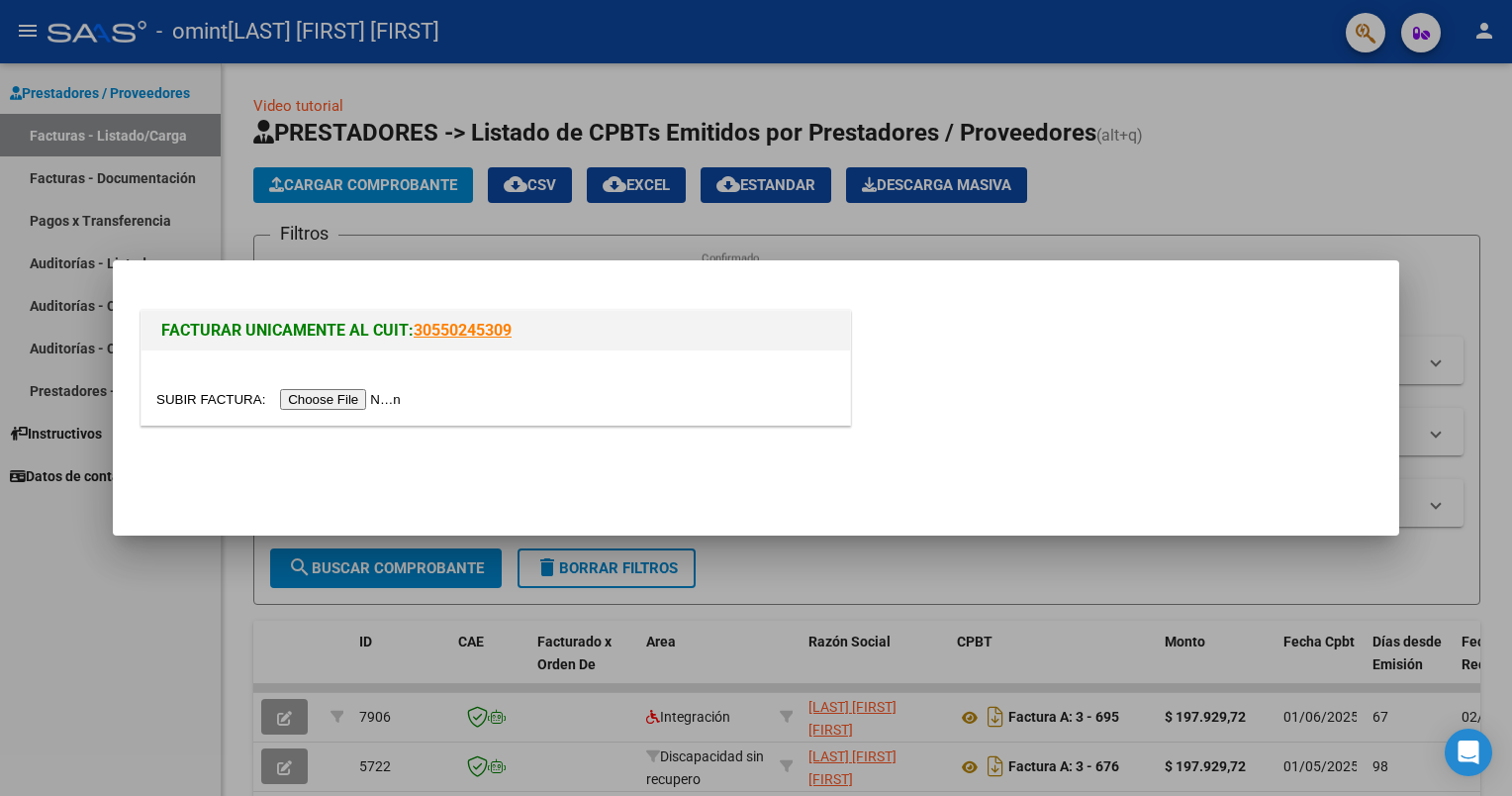 click at bounding box center [281, 399] 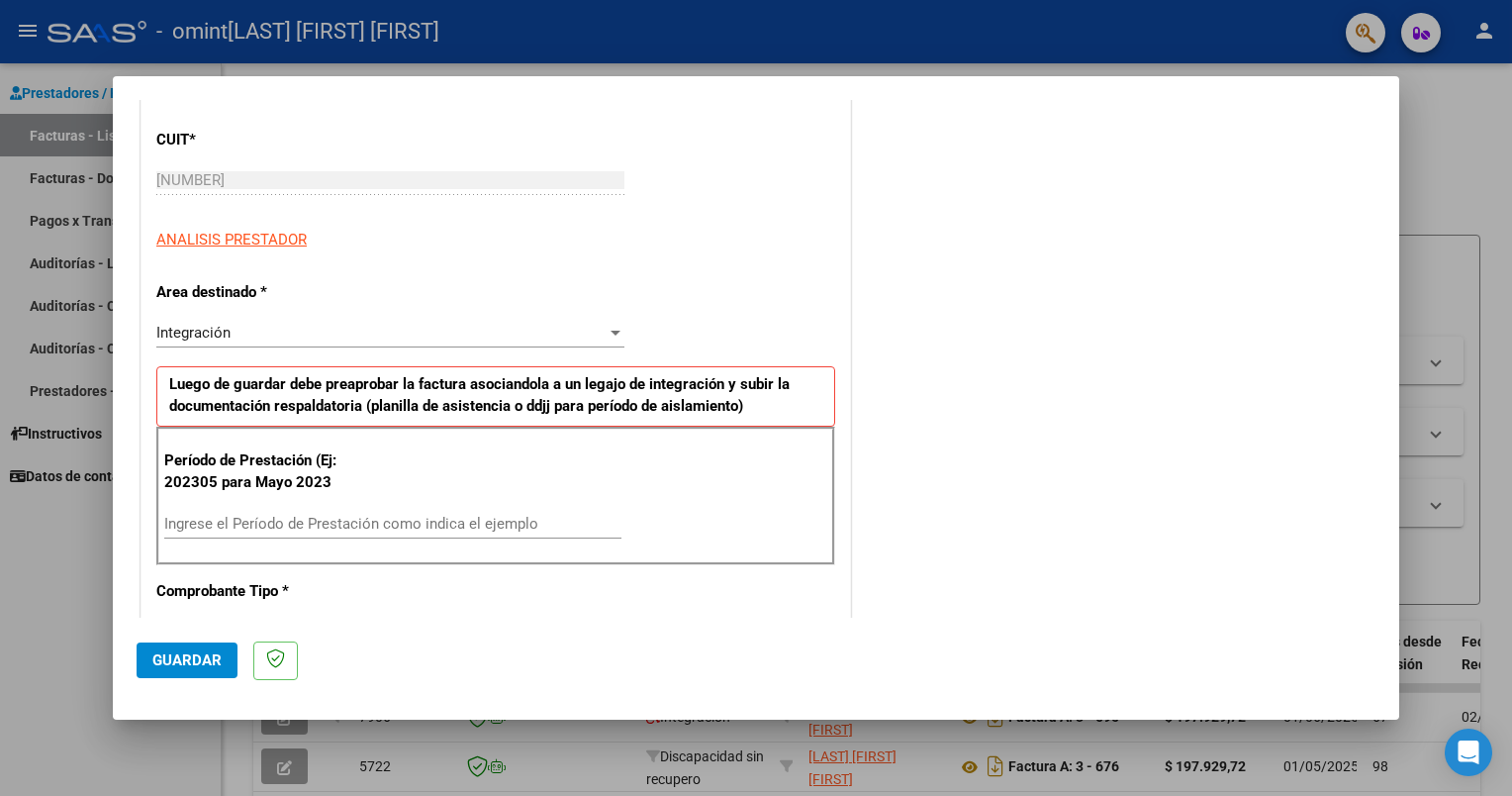 scroll, scrollTop: 297, scrollLeft: 0, axis: vertical 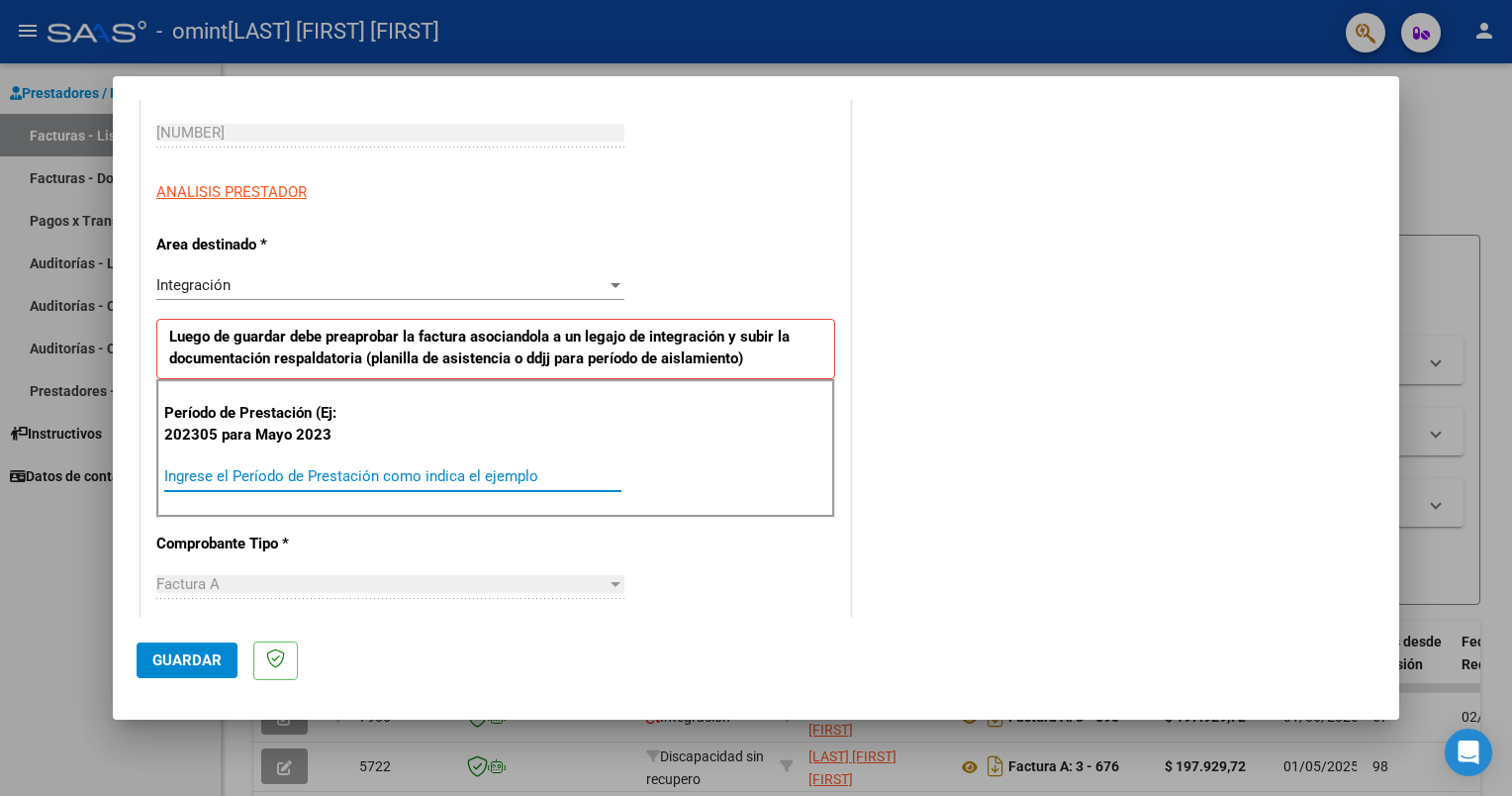 click on "Ingrese el Período de Prestación como indica el ejemplo" at bounding box center (393, 476) 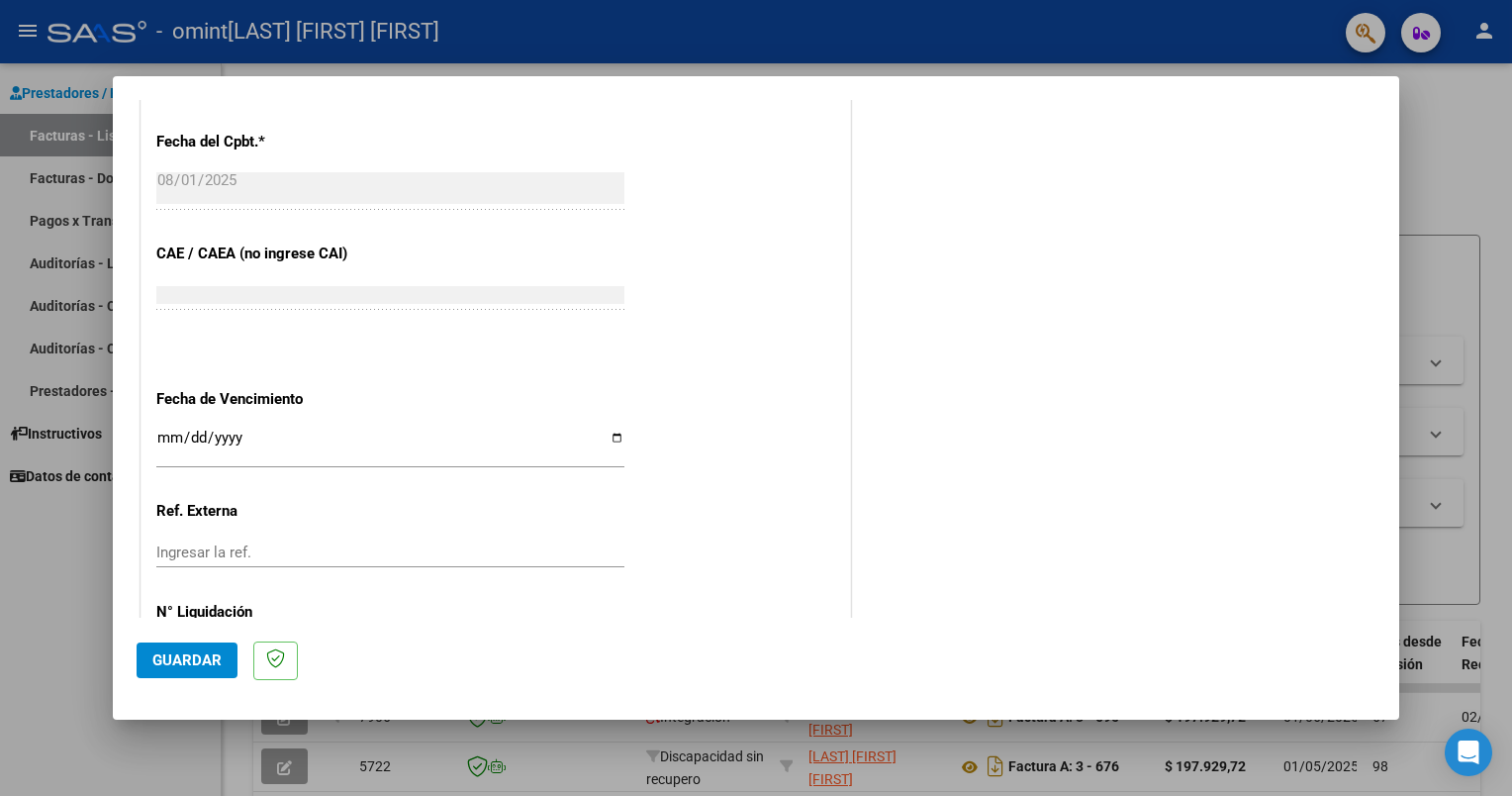 scroll, scrollTop: 1185, scrollLeft: 0, axis: vertical 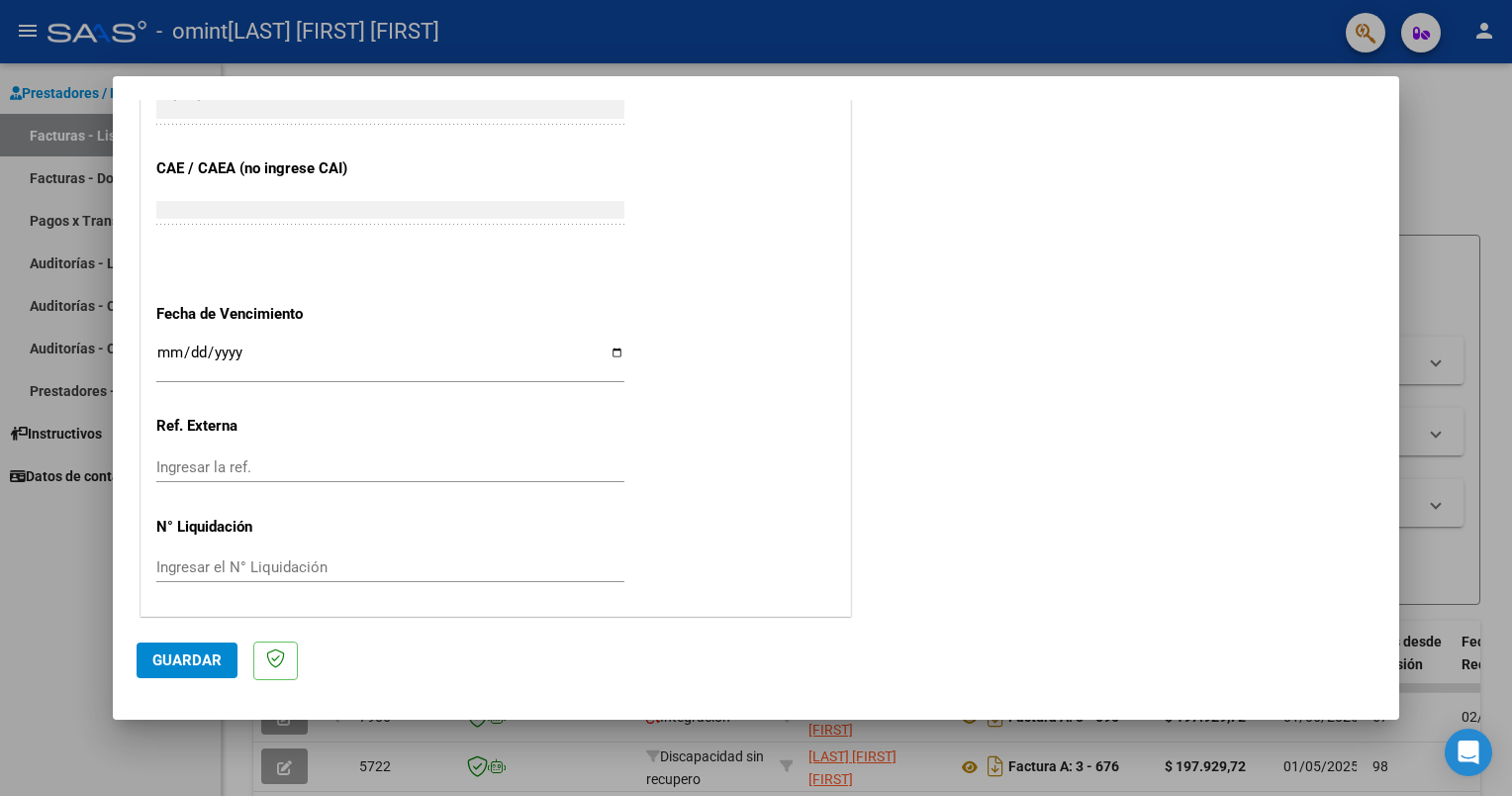 type on "202506" 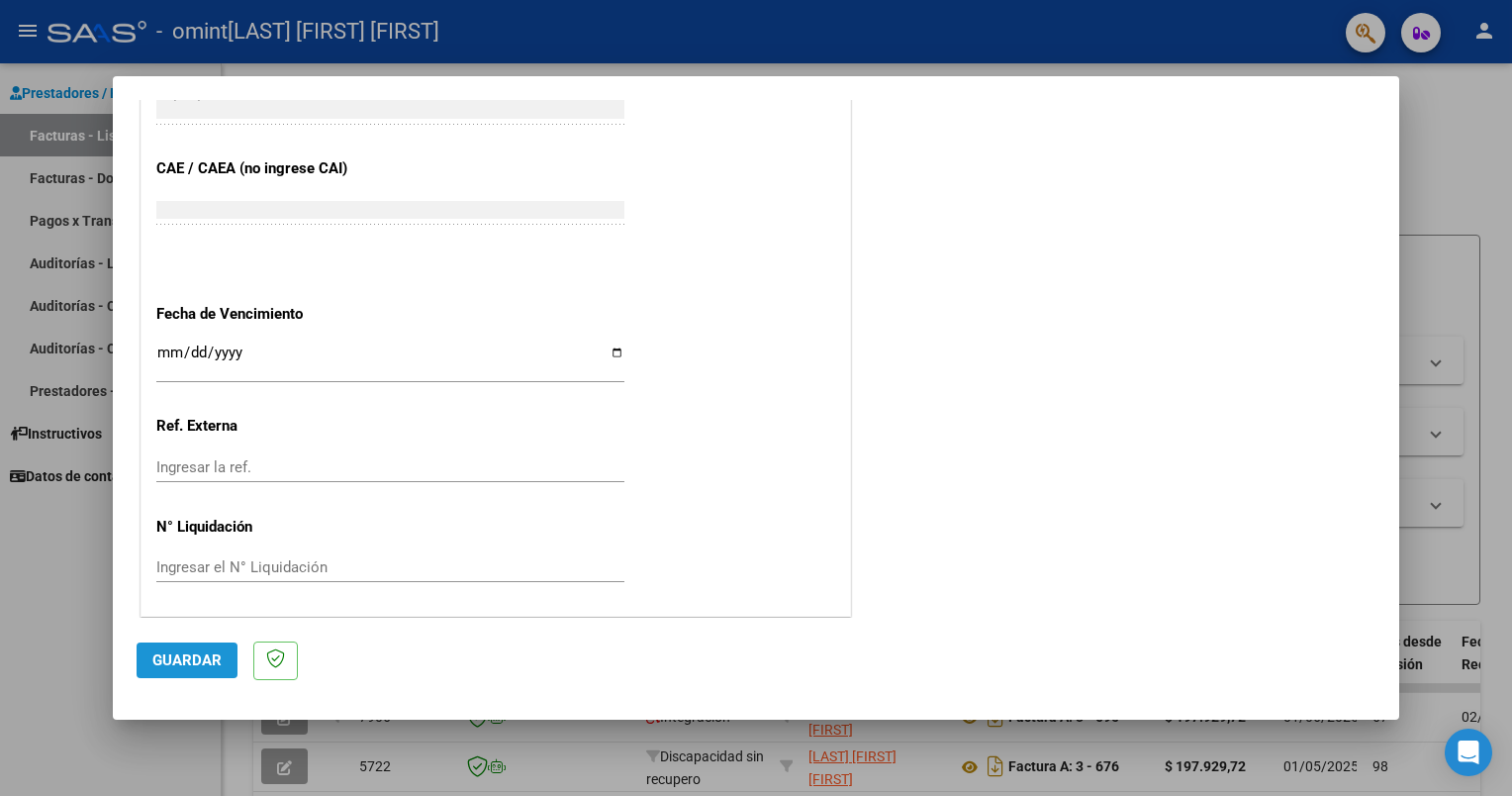 click on "Guardar" 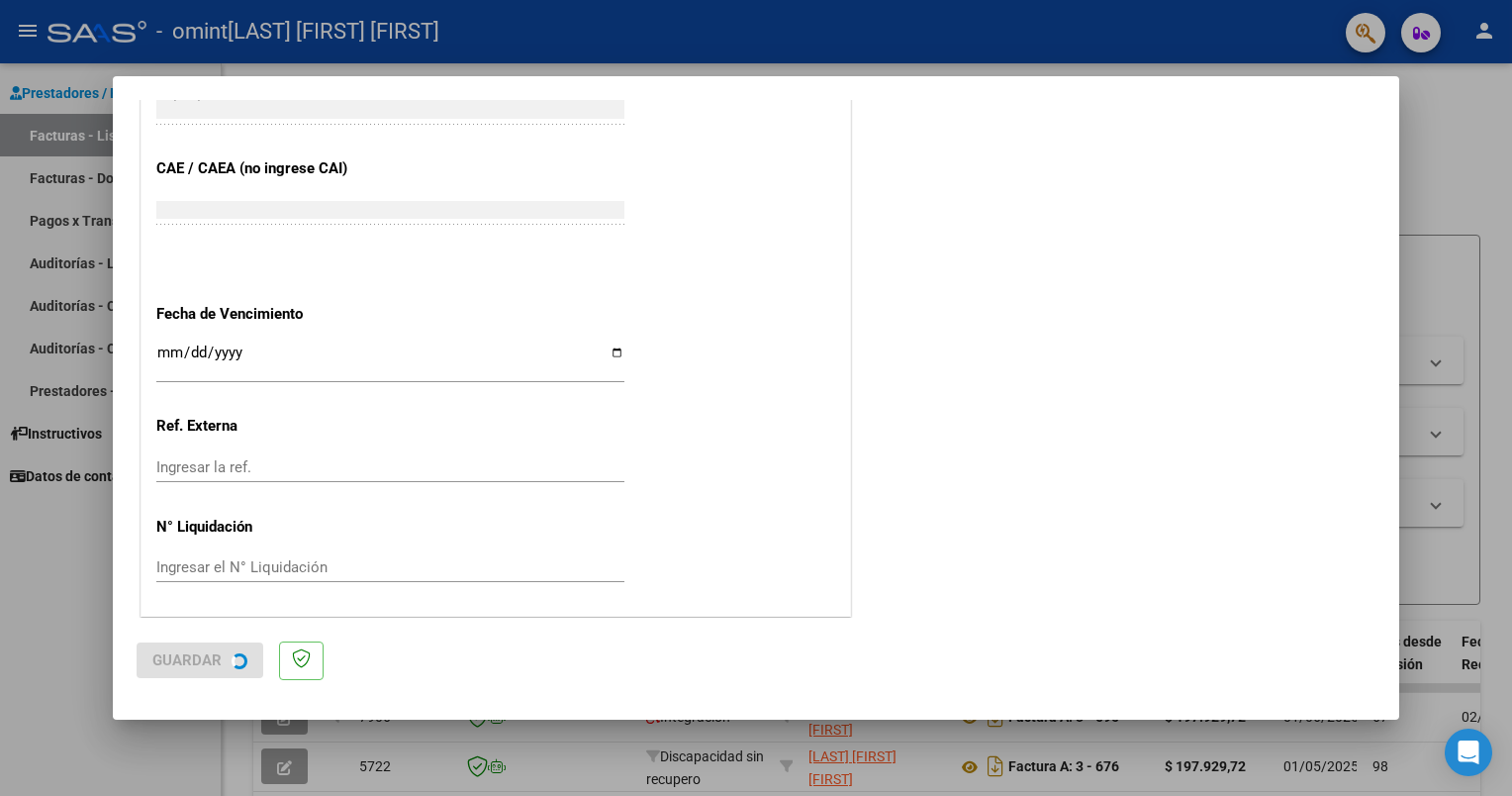 scroll, scrollTop: 0, scrollLeft: 0, axis: both 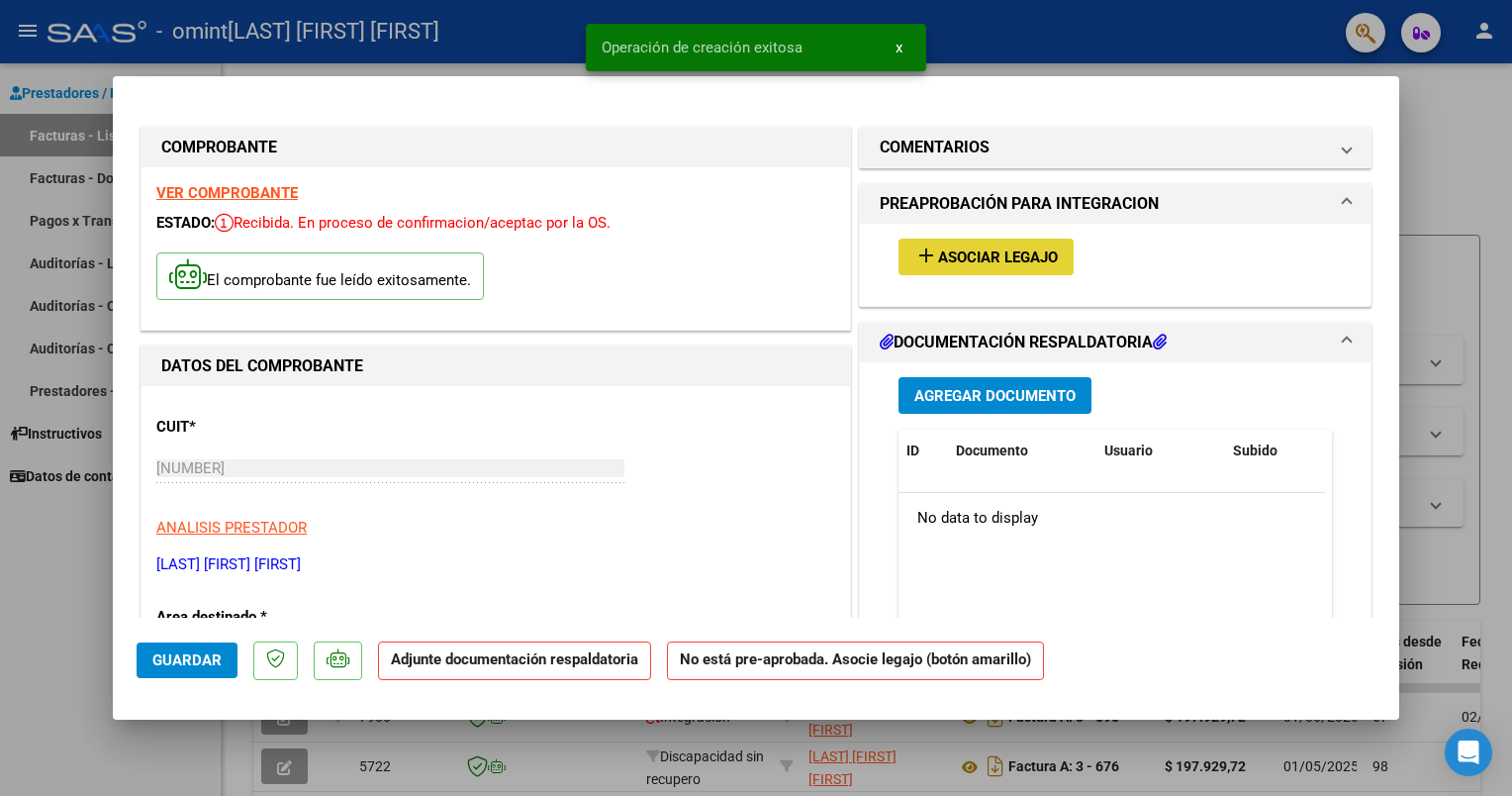 click on "add Asociar Legajo" at bounding box center [986, 256] 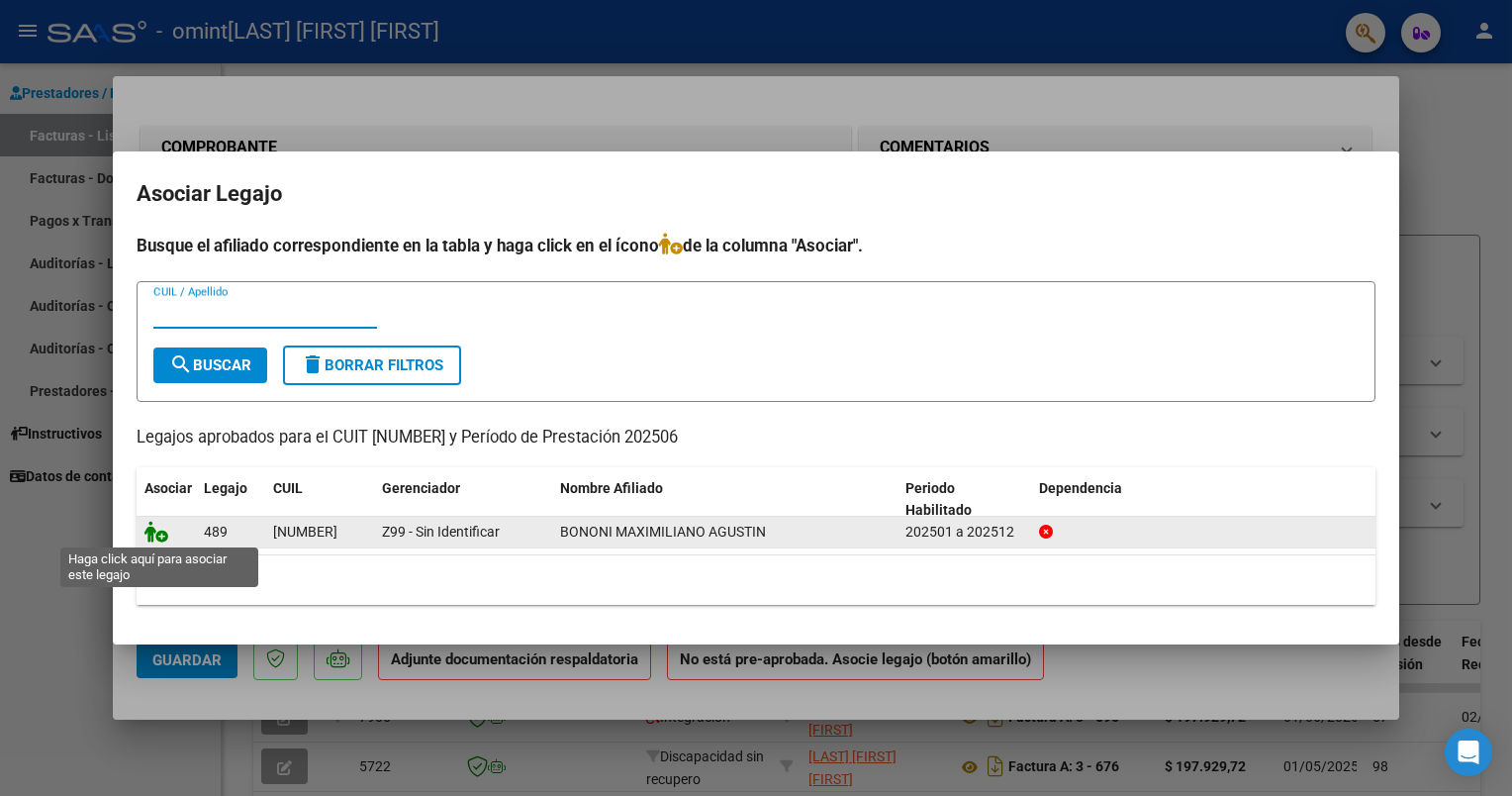 click 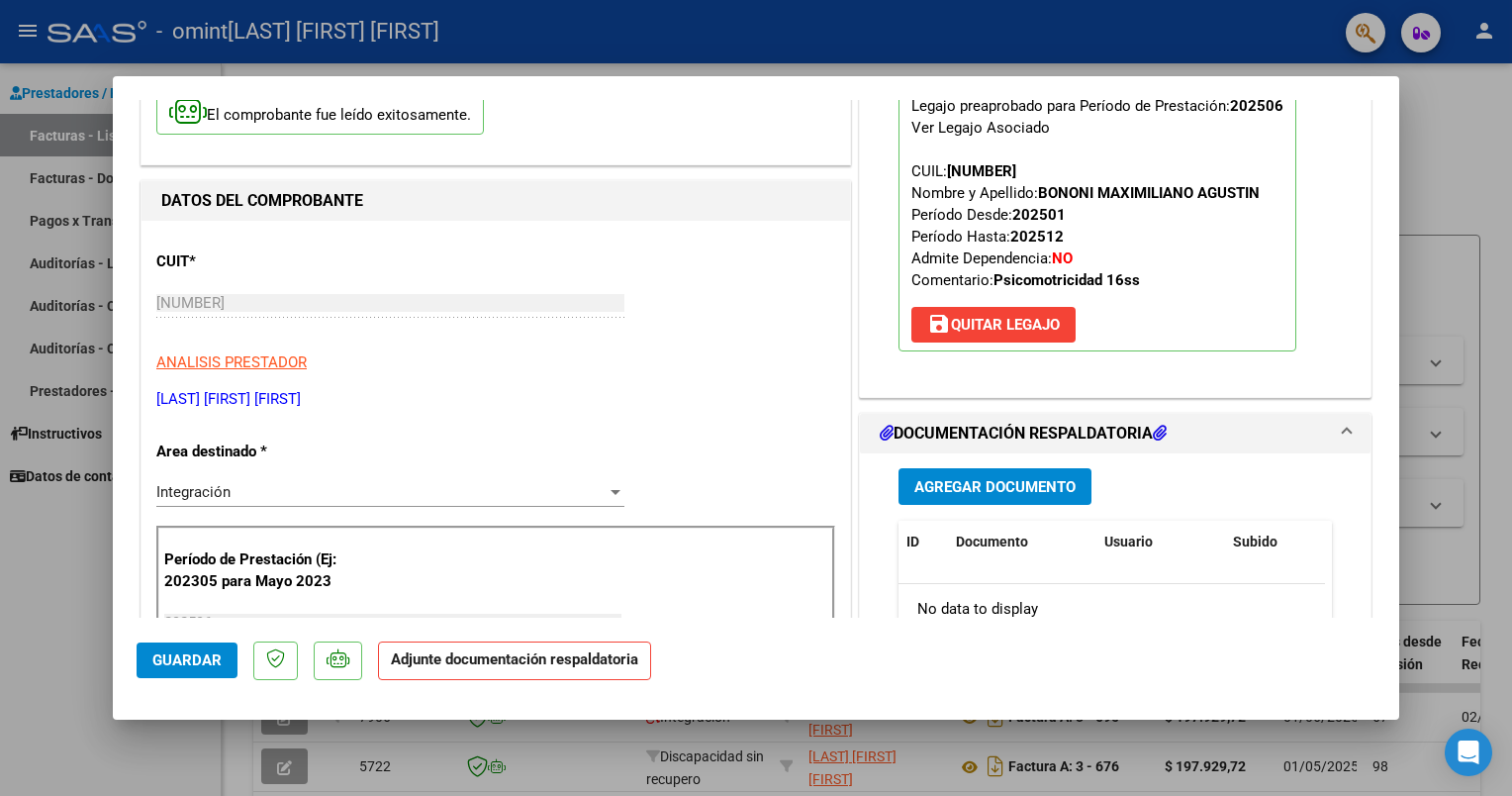 scroll, scrollTop: 163, scrollLeft: 0, axis: vertical 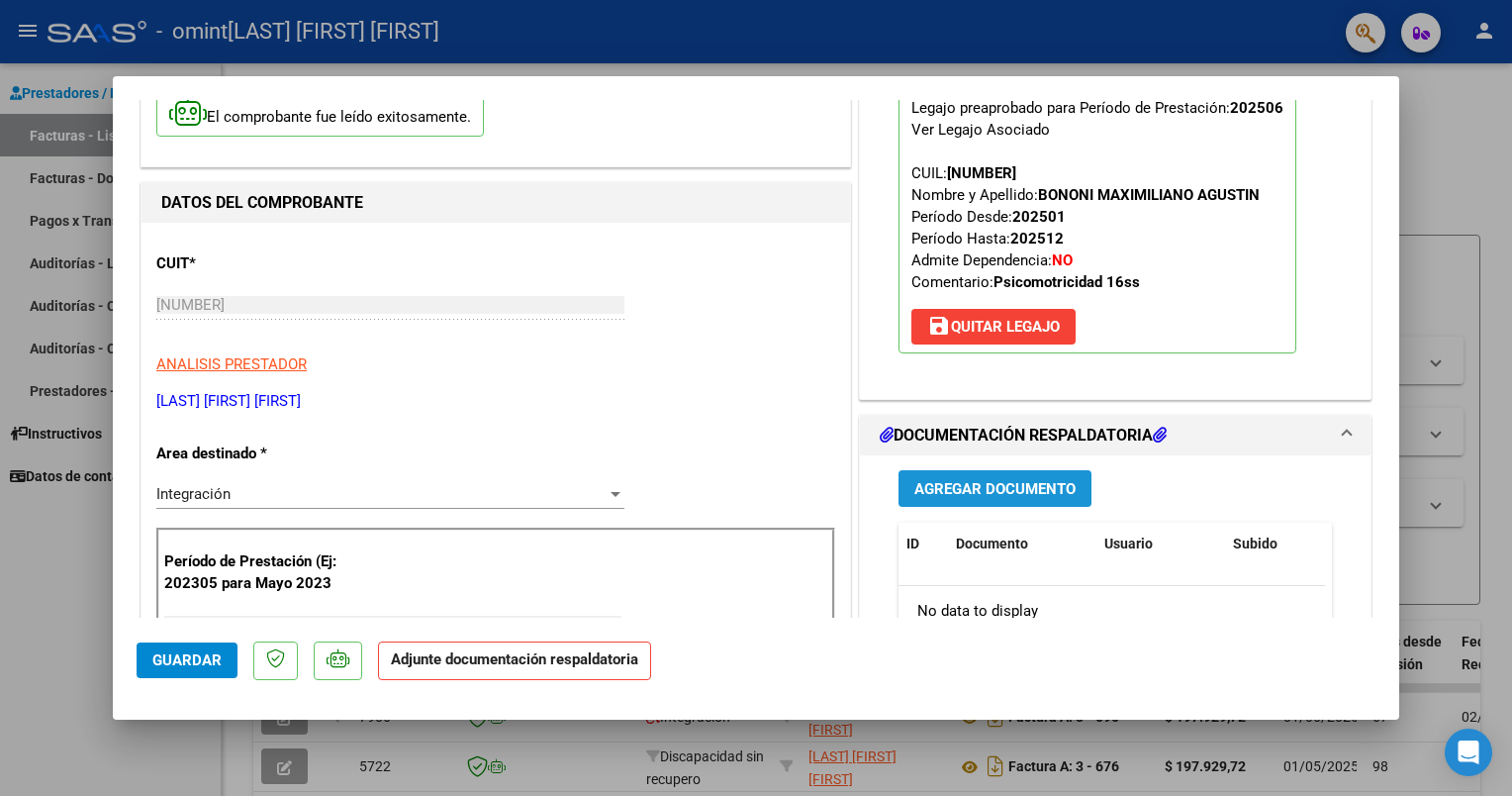 click on "Agregar Documento" at bounding box center [994, 489] 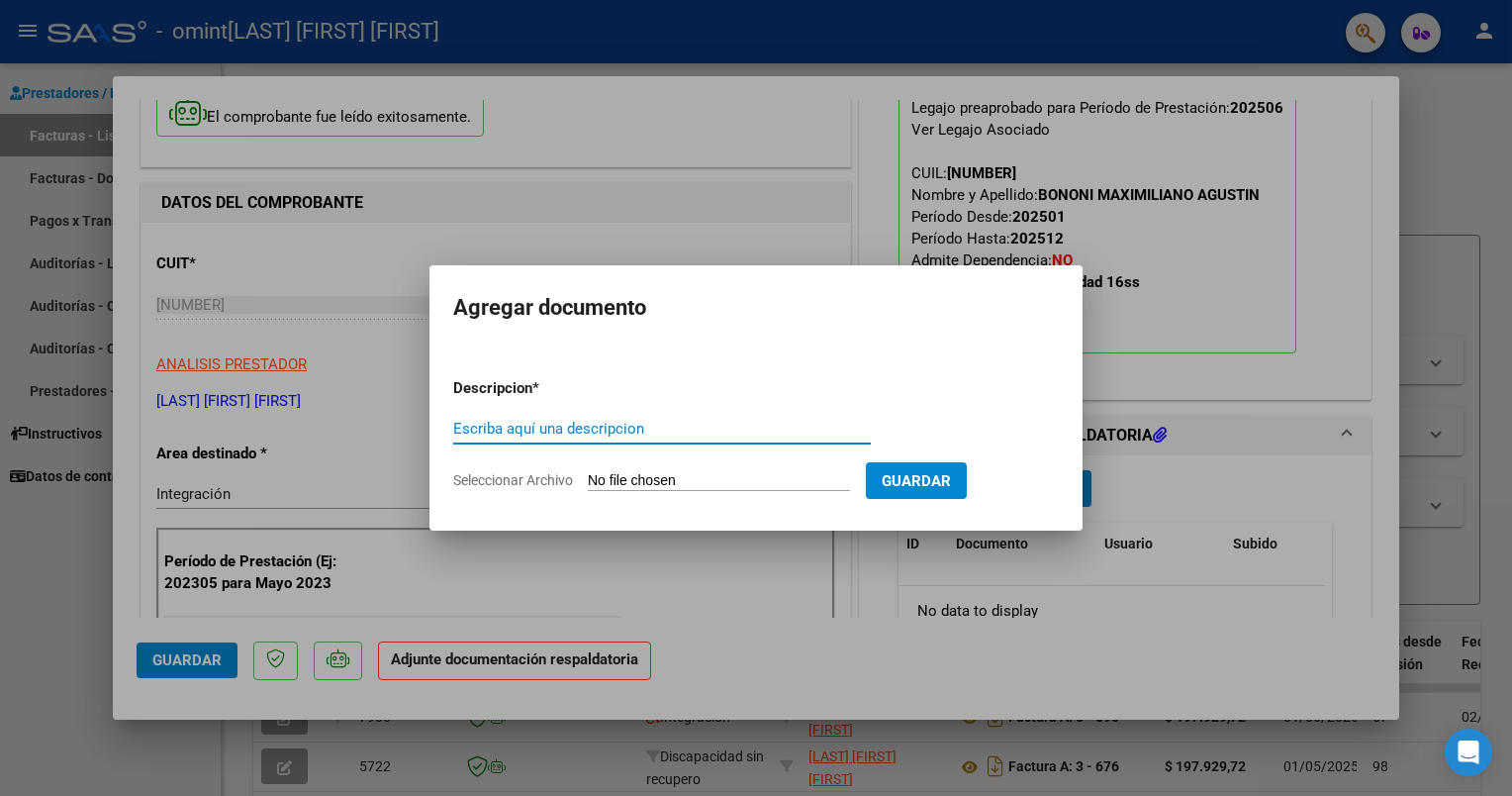 click on "Escriba aquí una descripcion" at bounding box center [662, 429] 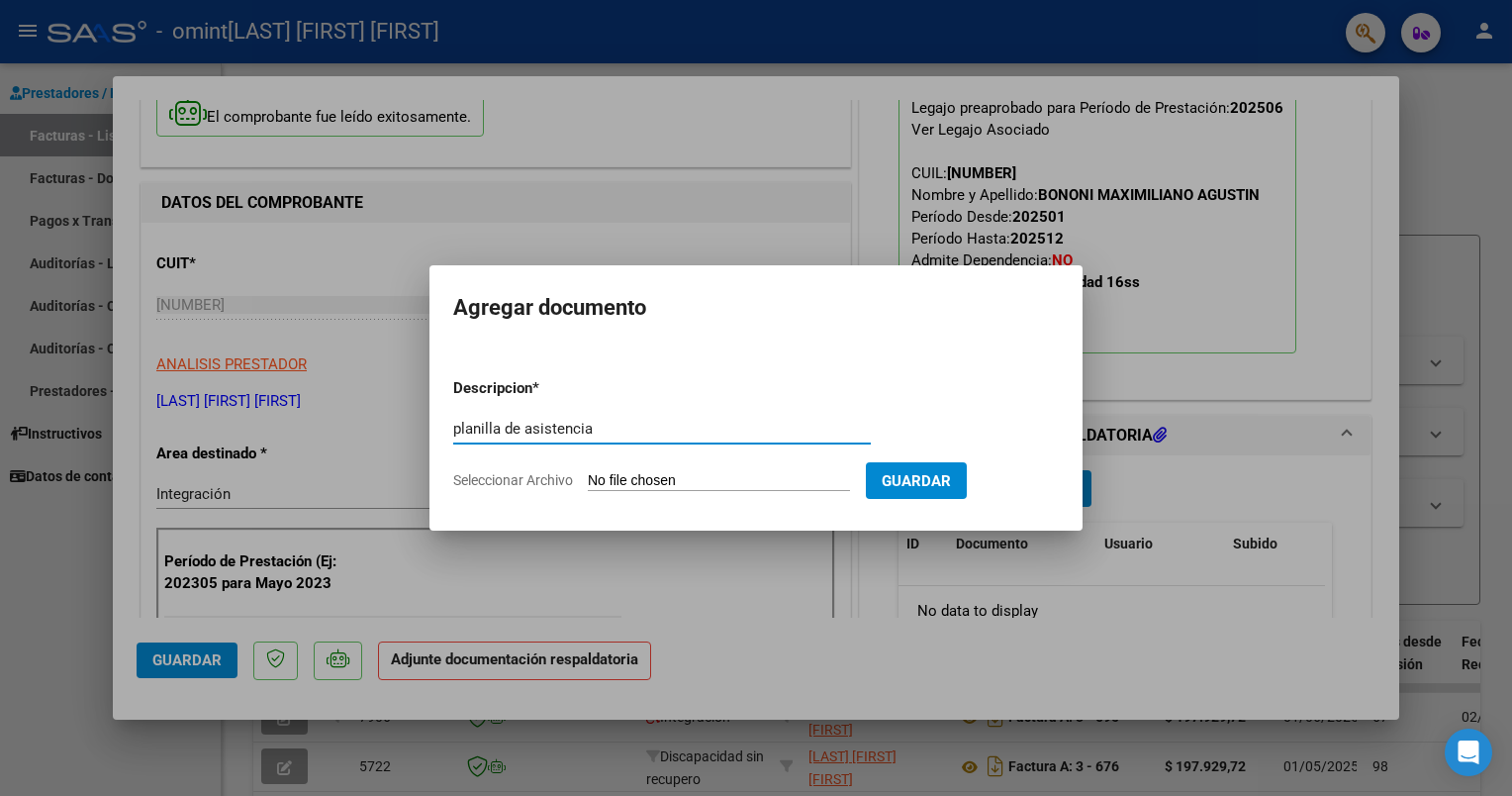 type on "planilla de asistencia" 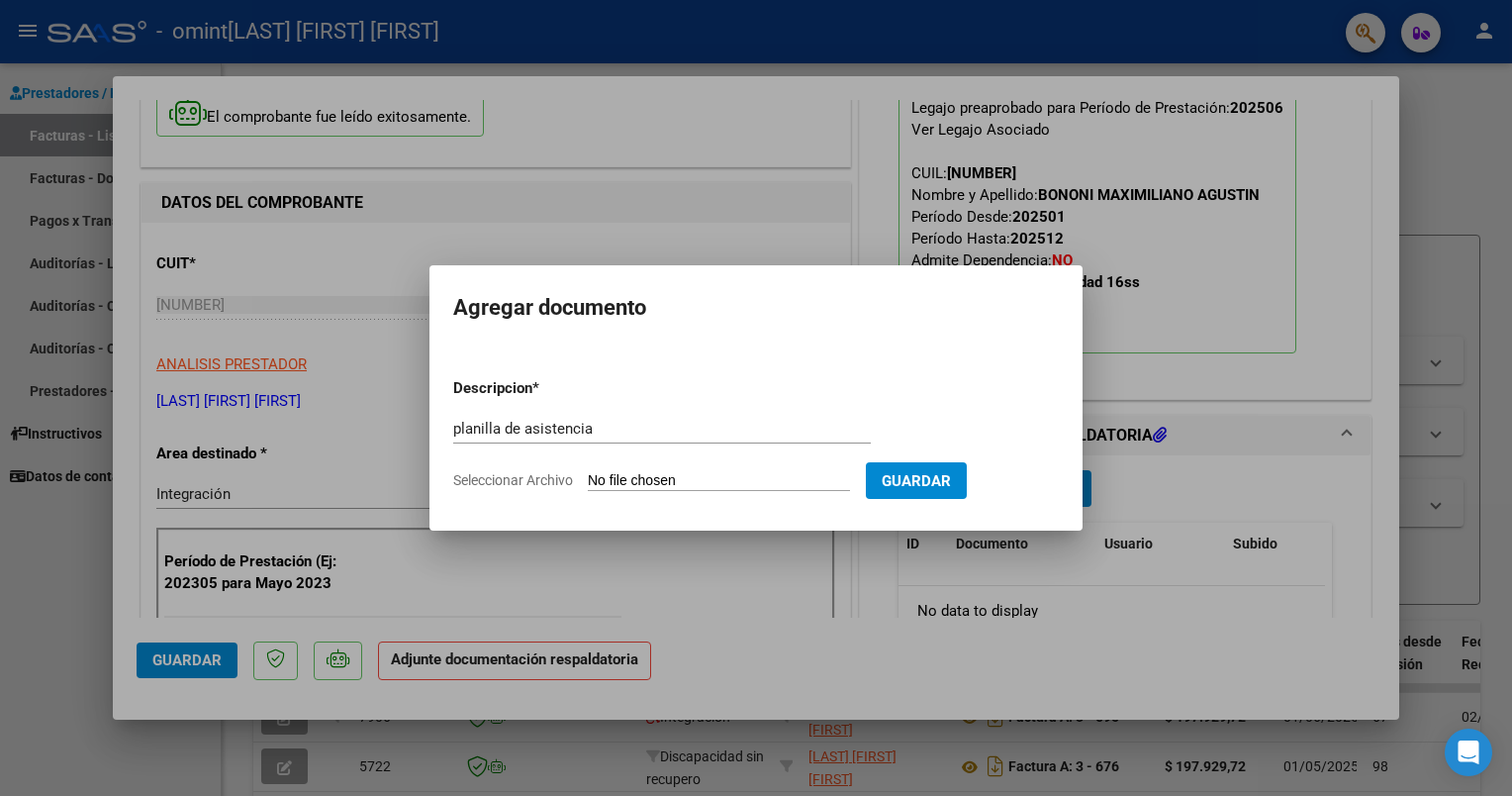 click on "Seleccionar Archivo" at bounding box center [718, 481] 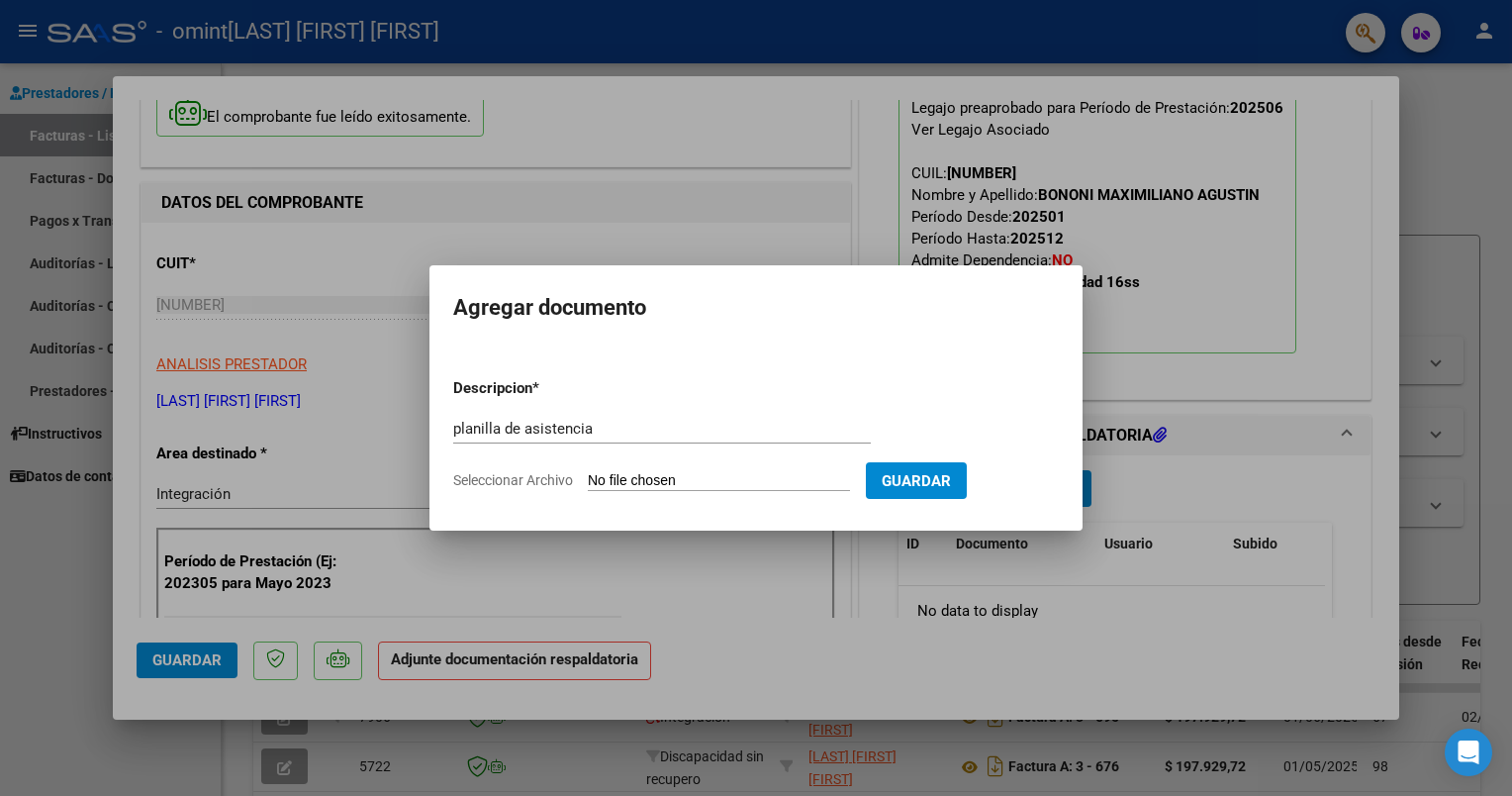 type on "C:\fakepath\maxi omint jun.pdf" 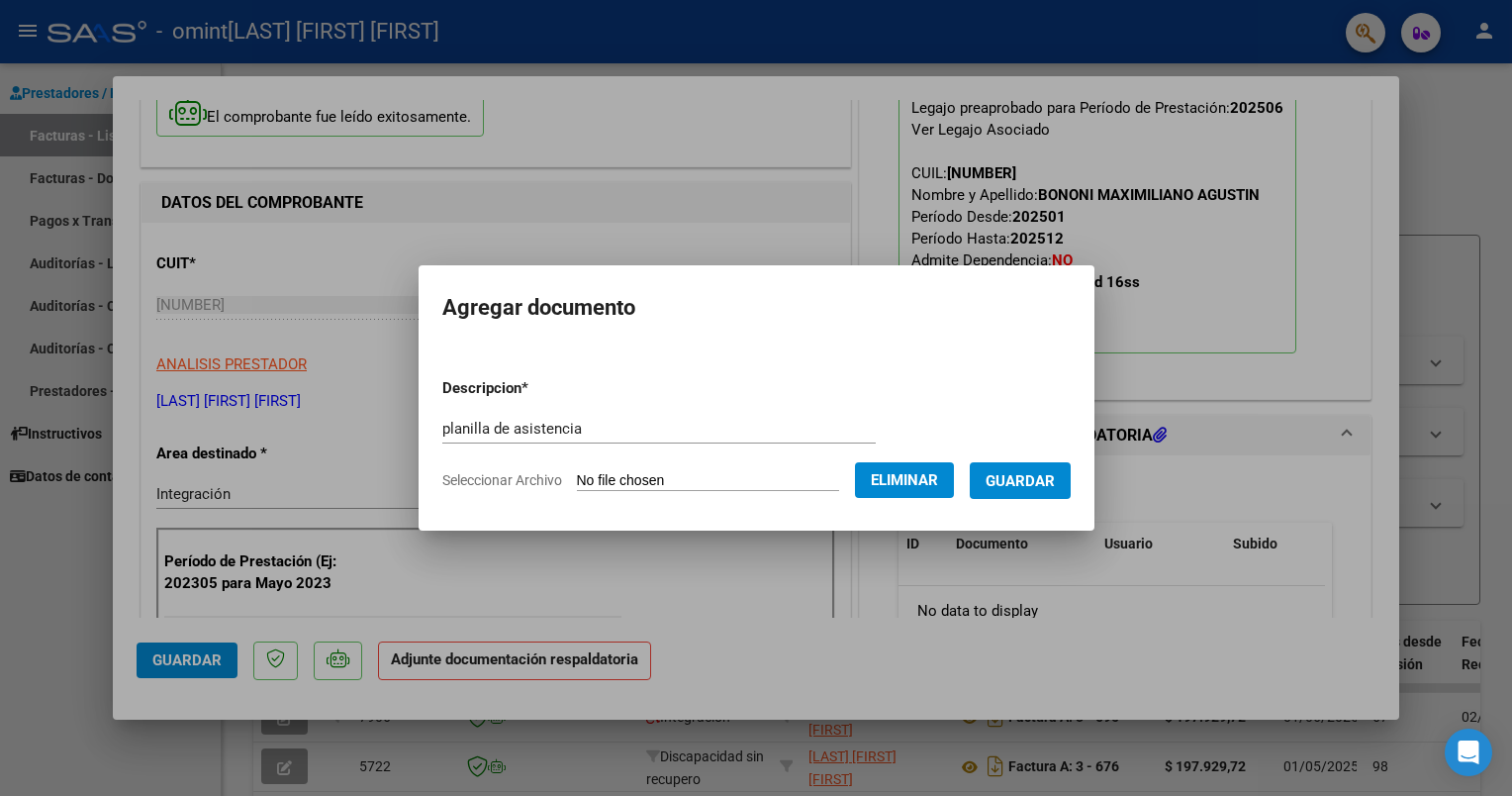 click on "Guardar" at bounding box center [1020, 481] 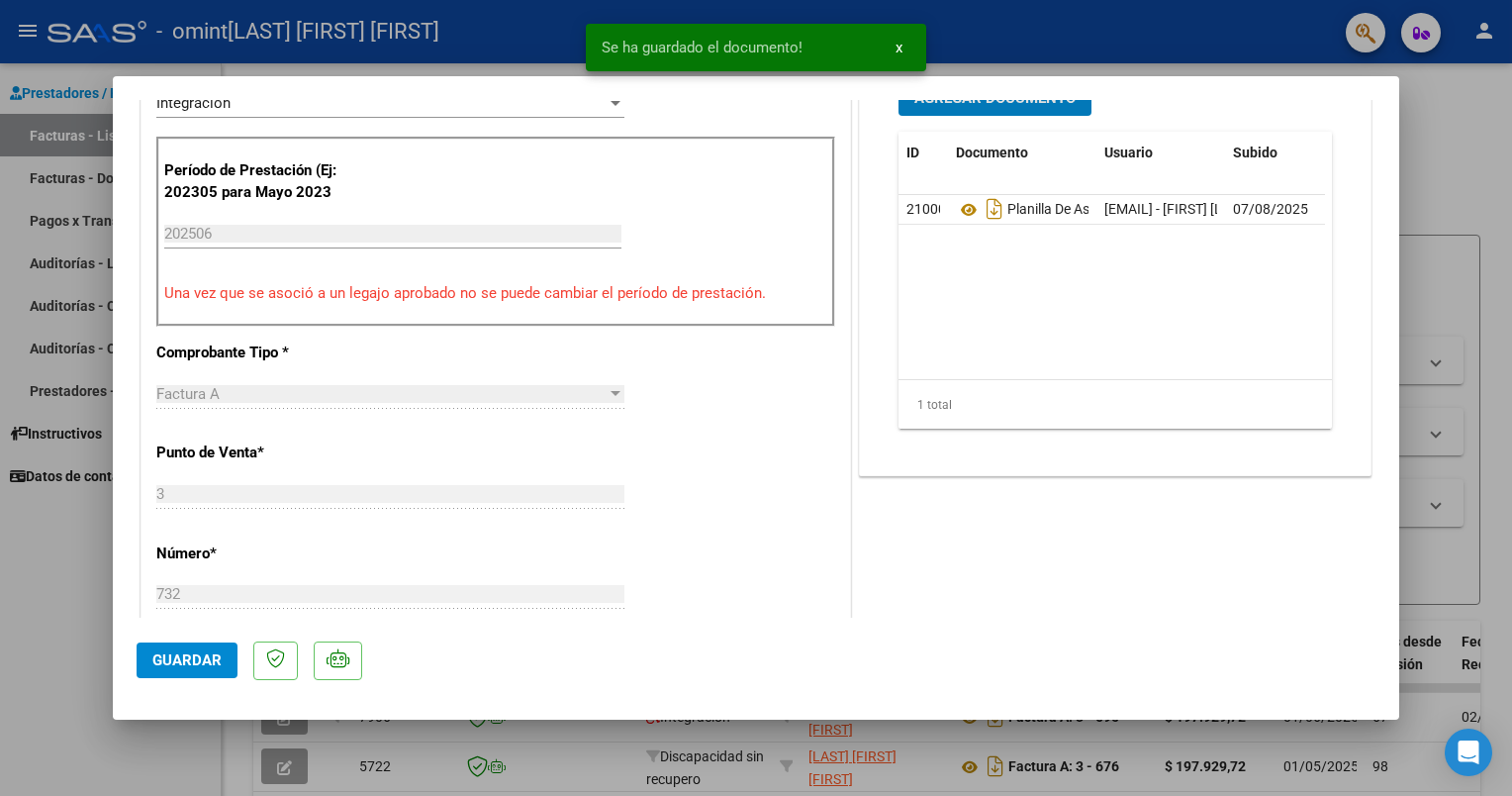 scroll, scrollTop: 559, scrollLeft: 0, axis: vertical 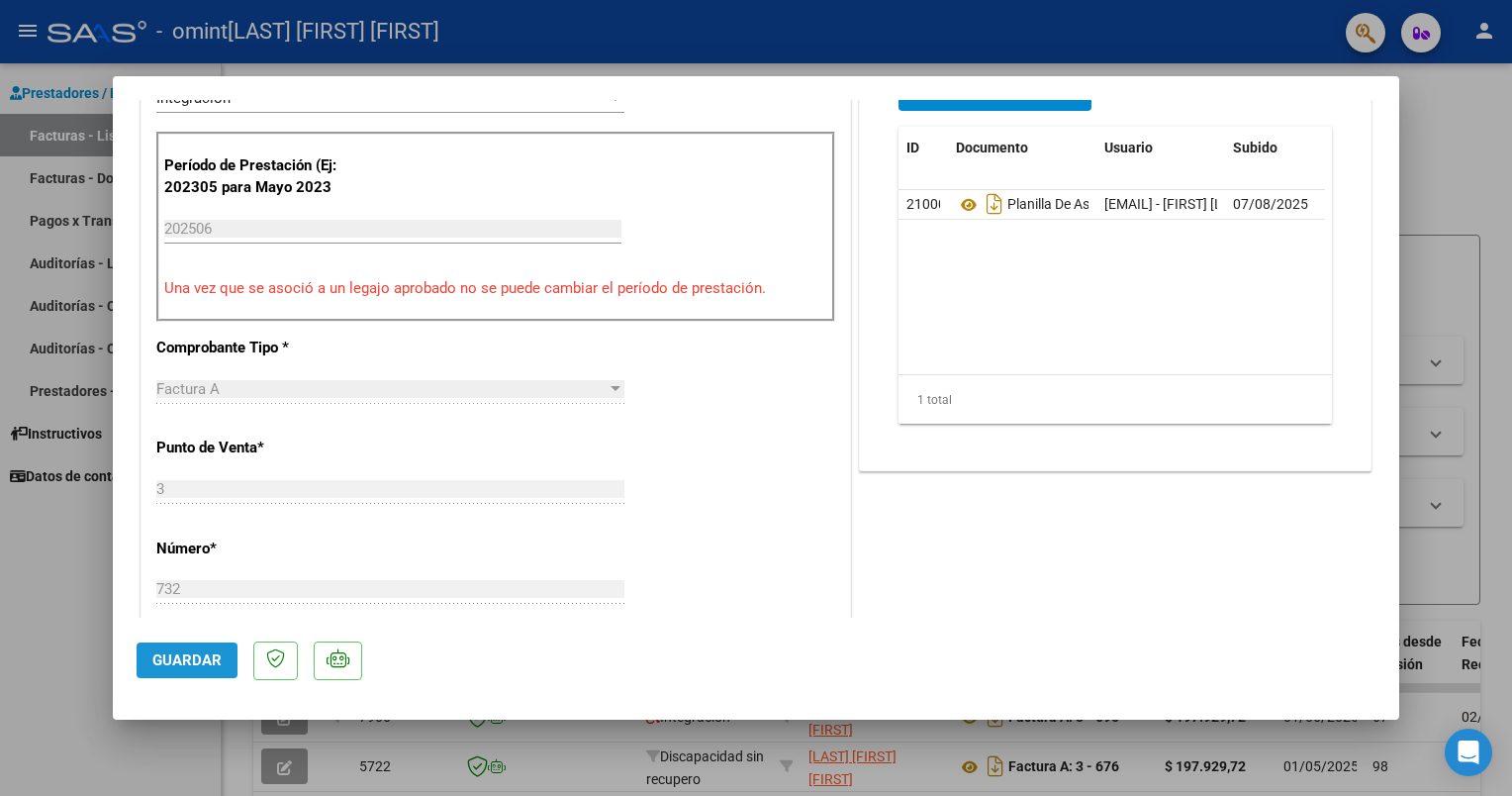 click on "Guardar" 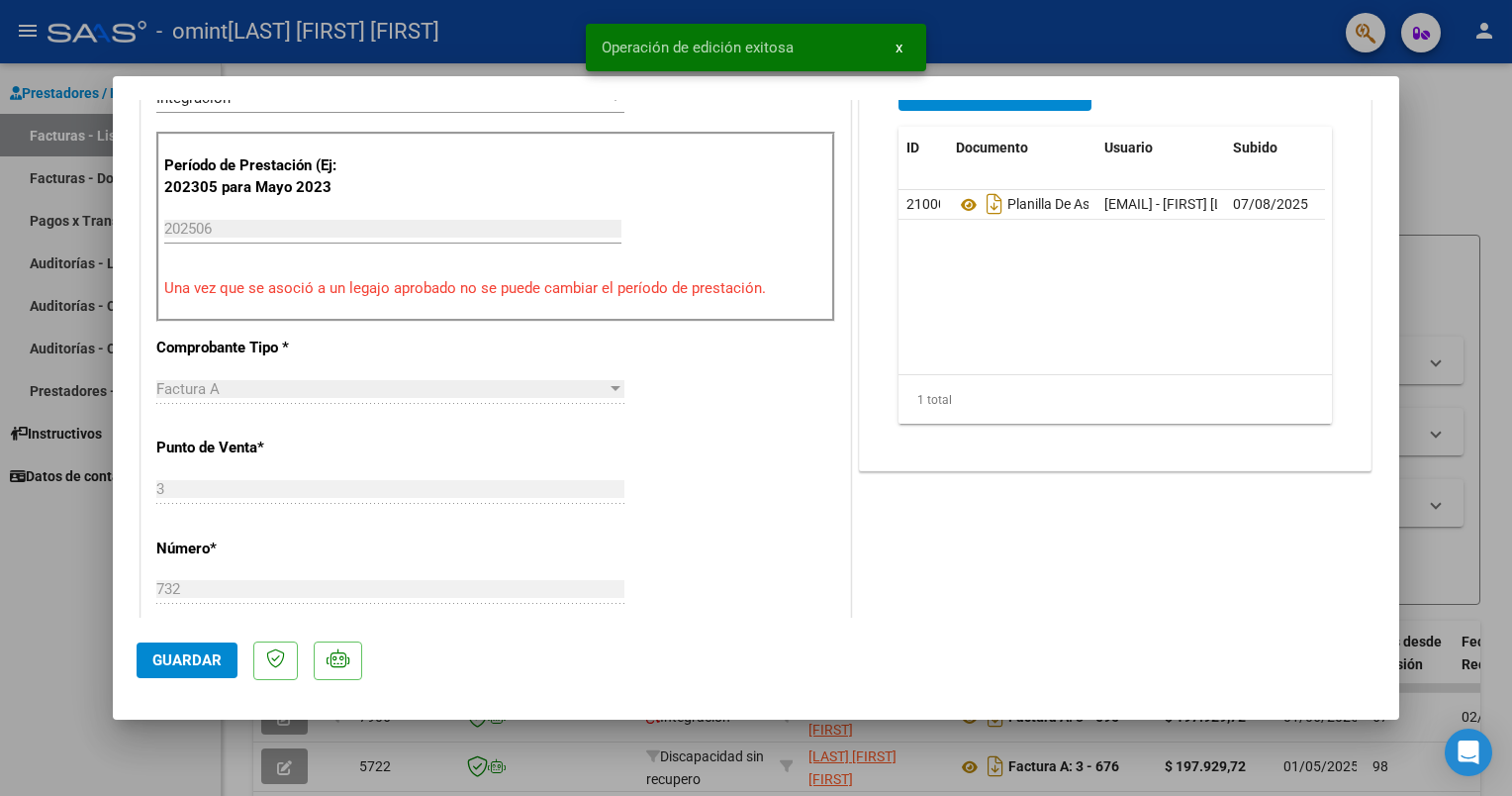 click on "Guardar" 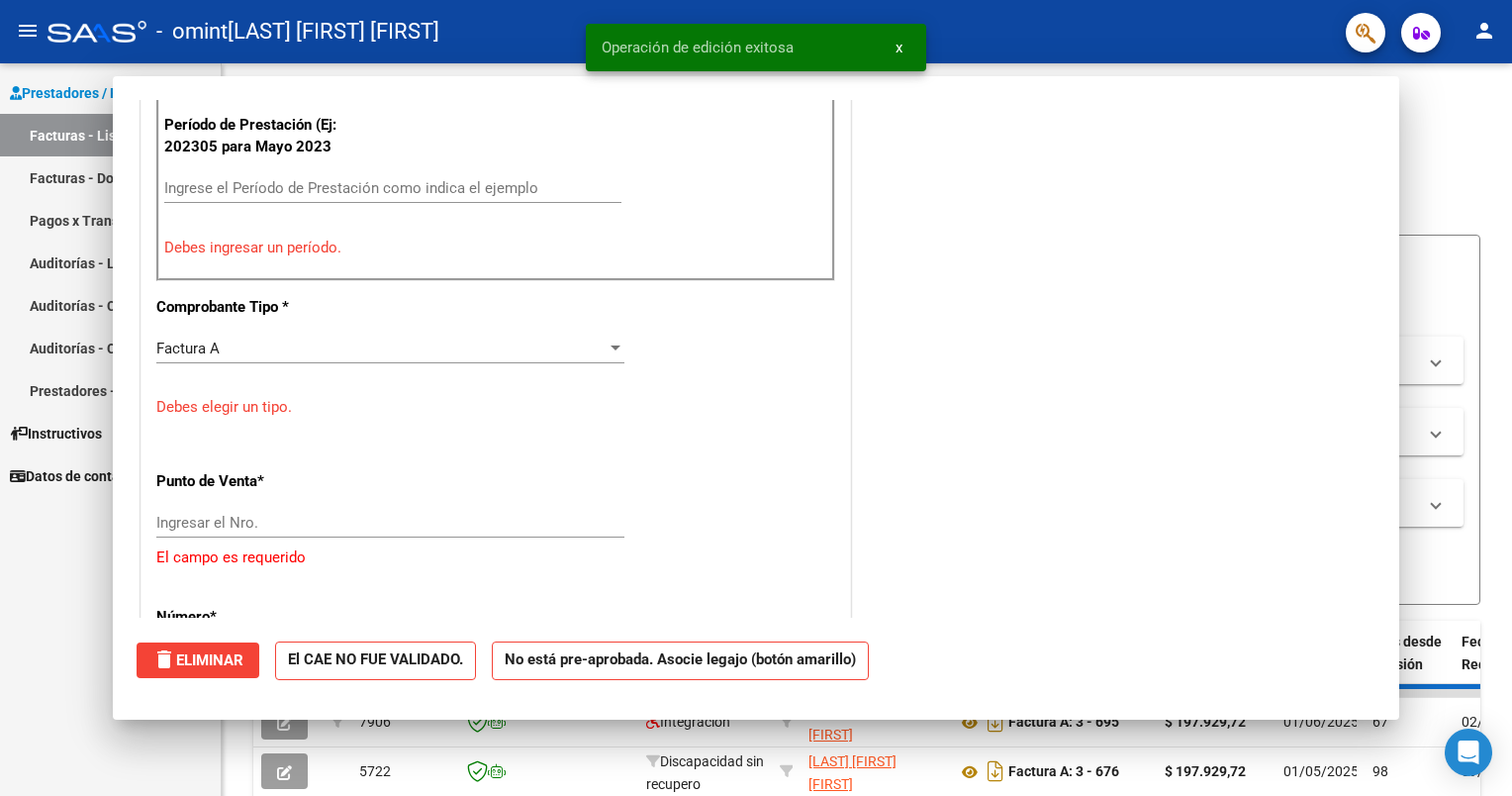 scroll, scrollTop: 0, scrollLeft: 0, axis: both 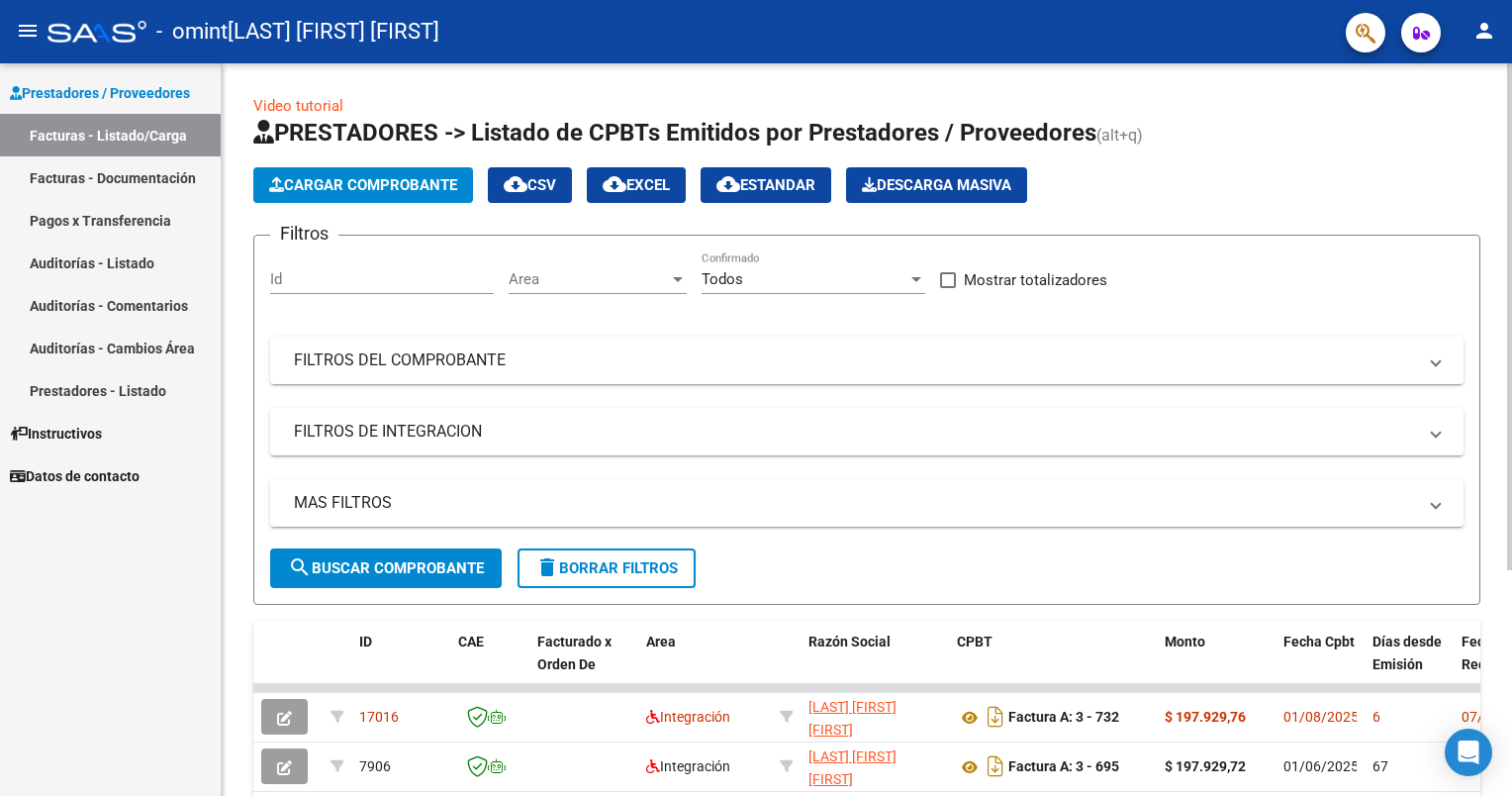 click on "Cargar Comprobante" 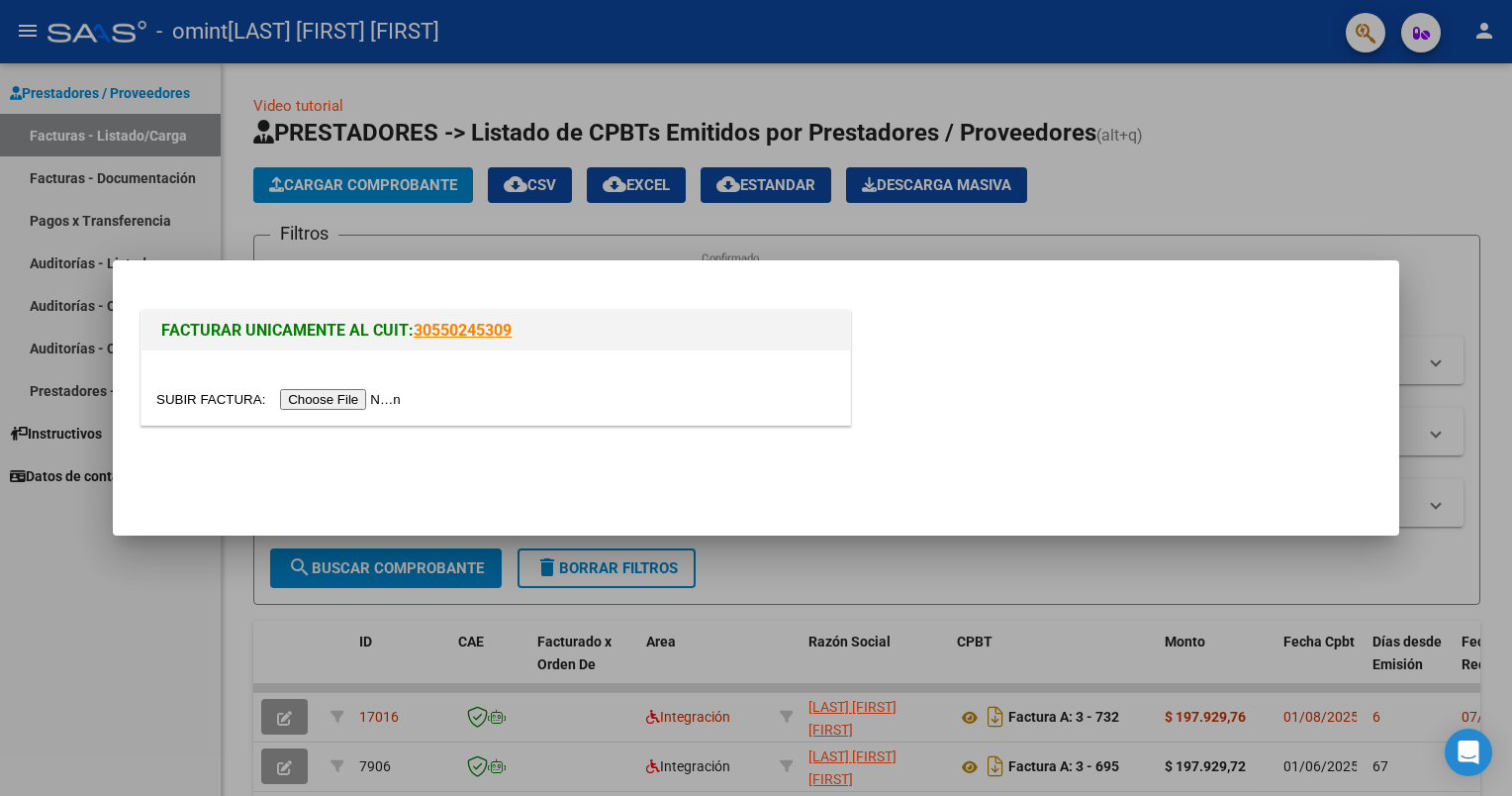 click at bounding box center [281, 399] 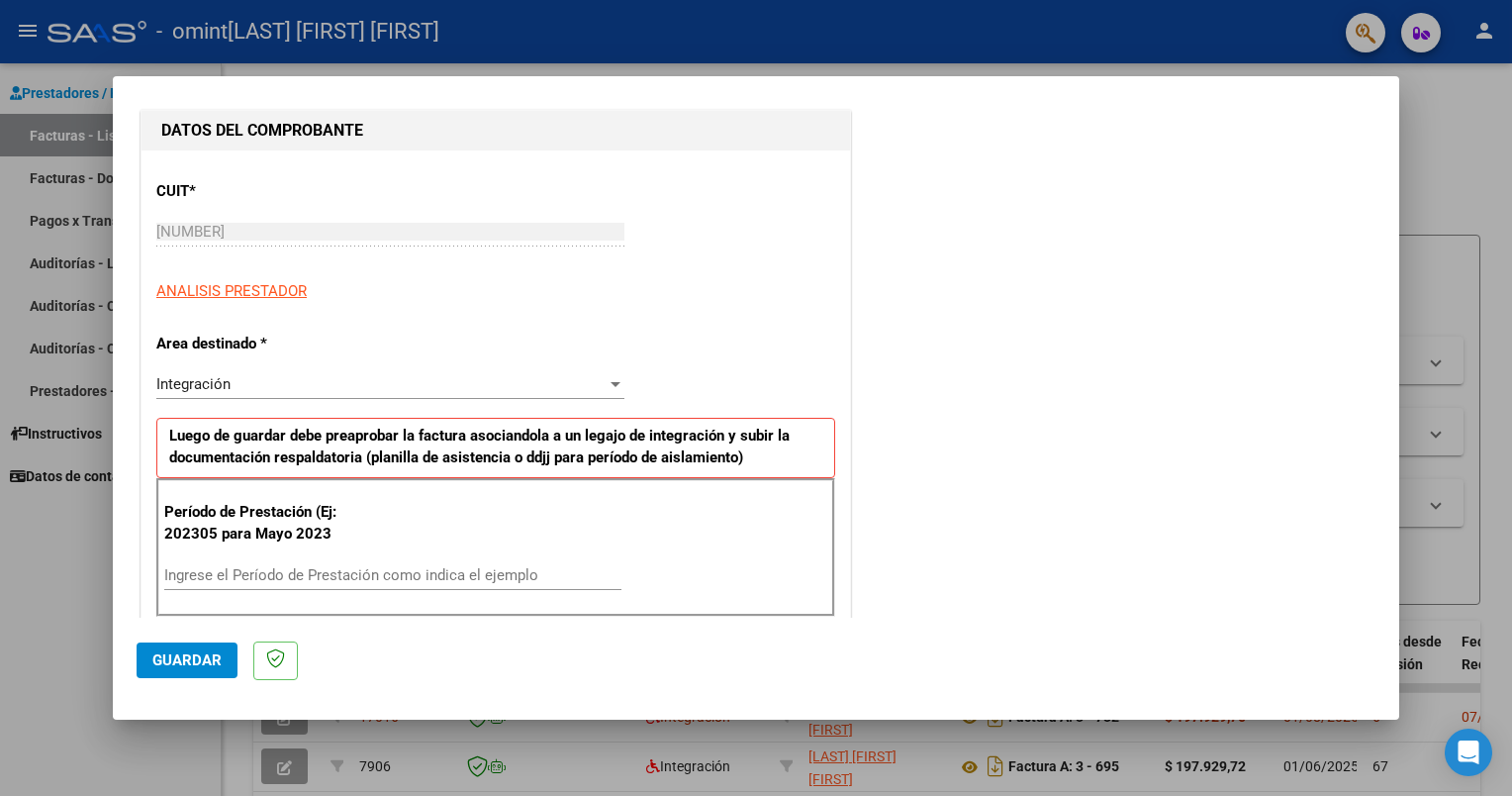 scroll, scrollTop: 297, scrollLeft: 0, axis: vertical 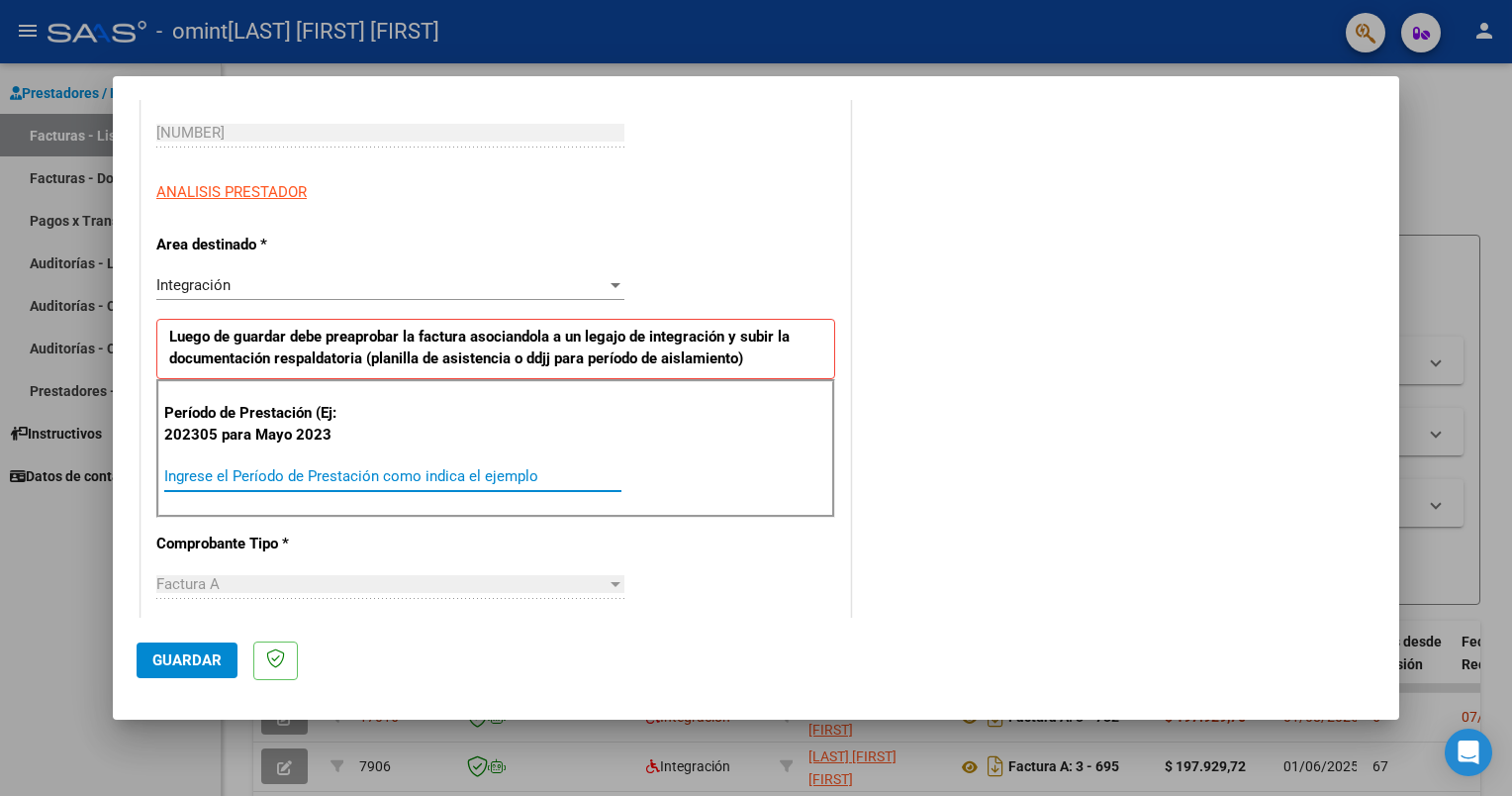 click on "Ingrese el Período de Prestación como indica el ejemplo" at bounding box center [393, 476] 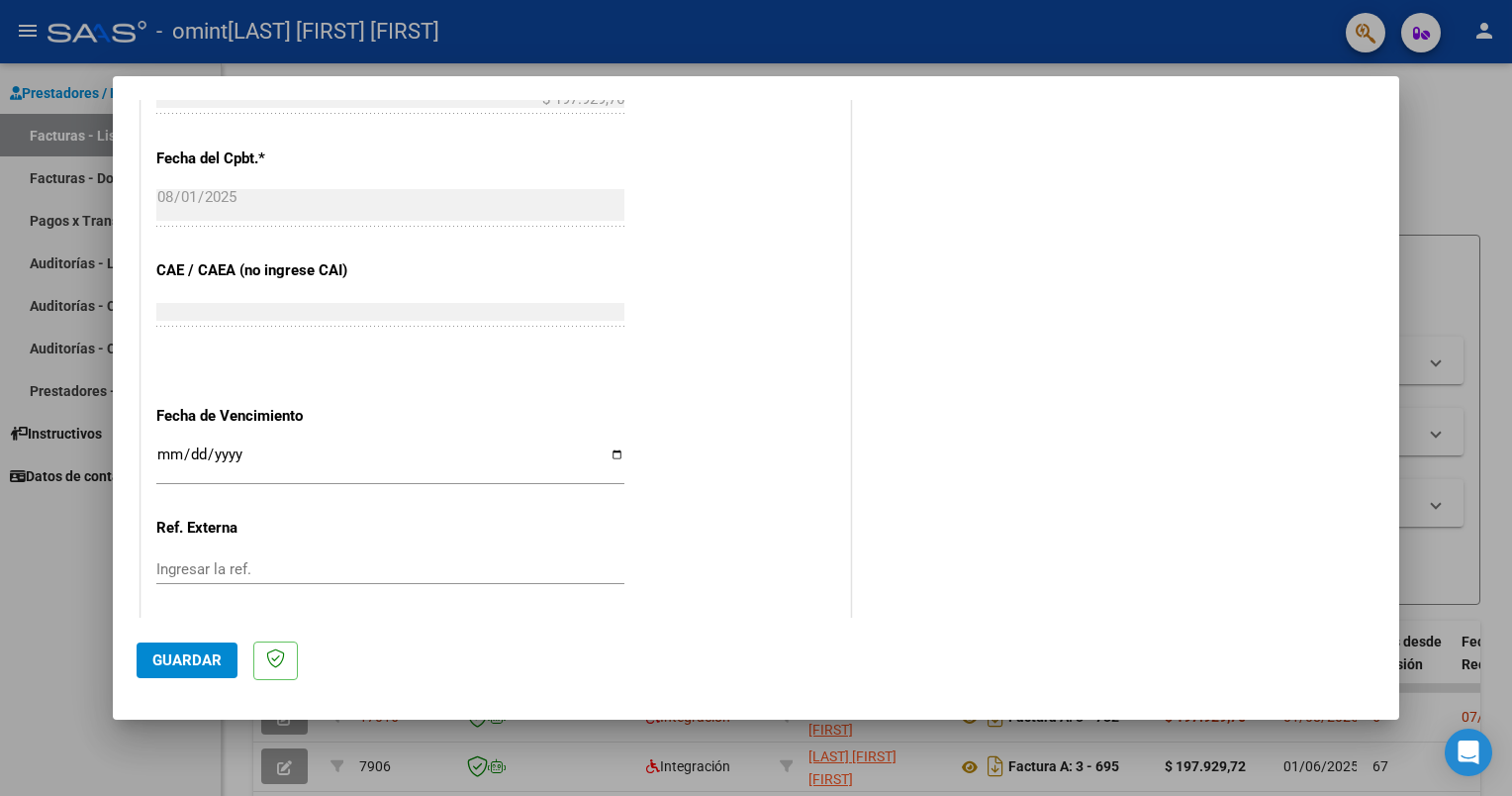scroll, scrollTop: 1185, scrollLeft: 0, axis: vertical 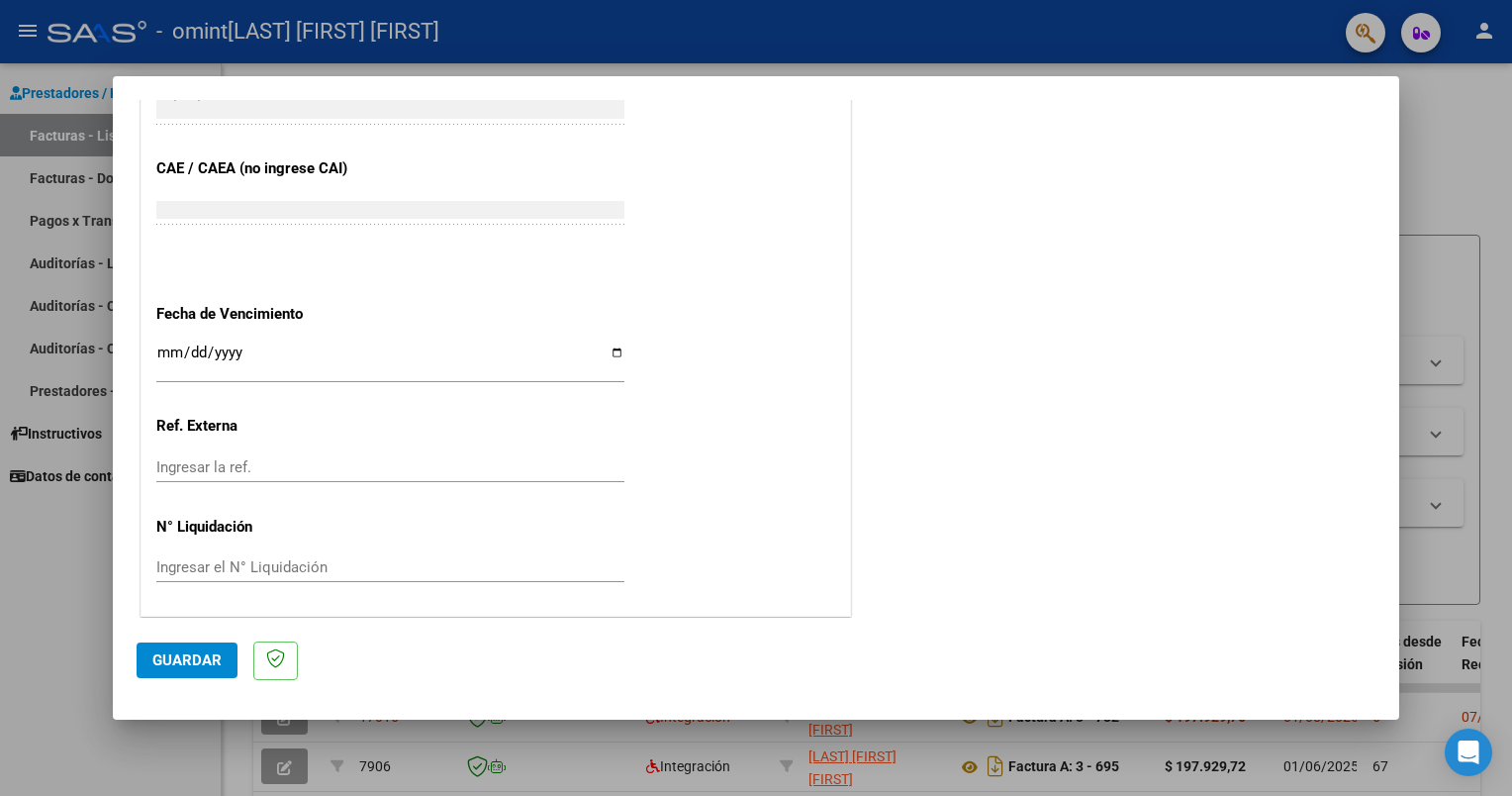 type on "202507" 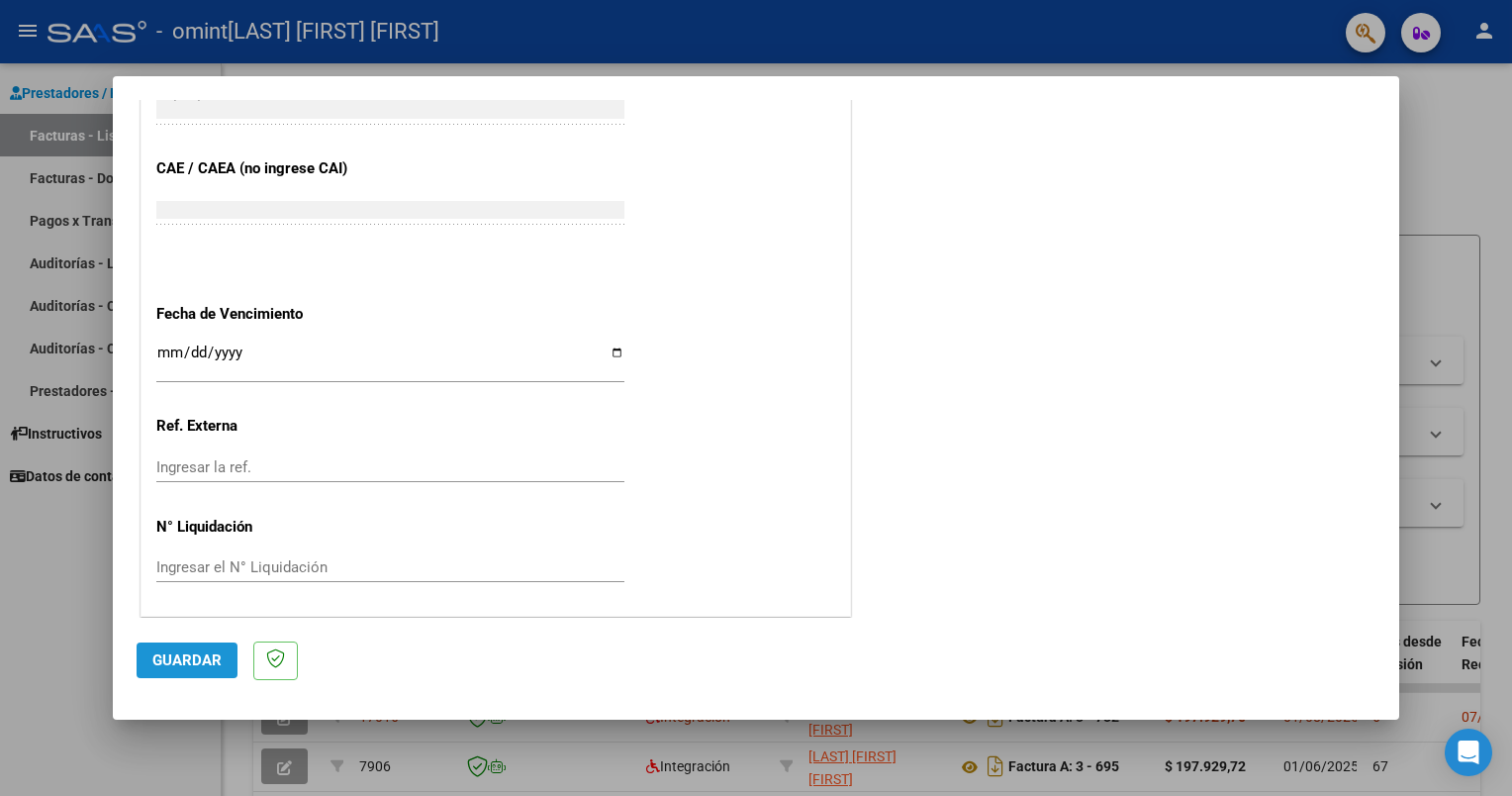 click on "Guardar" 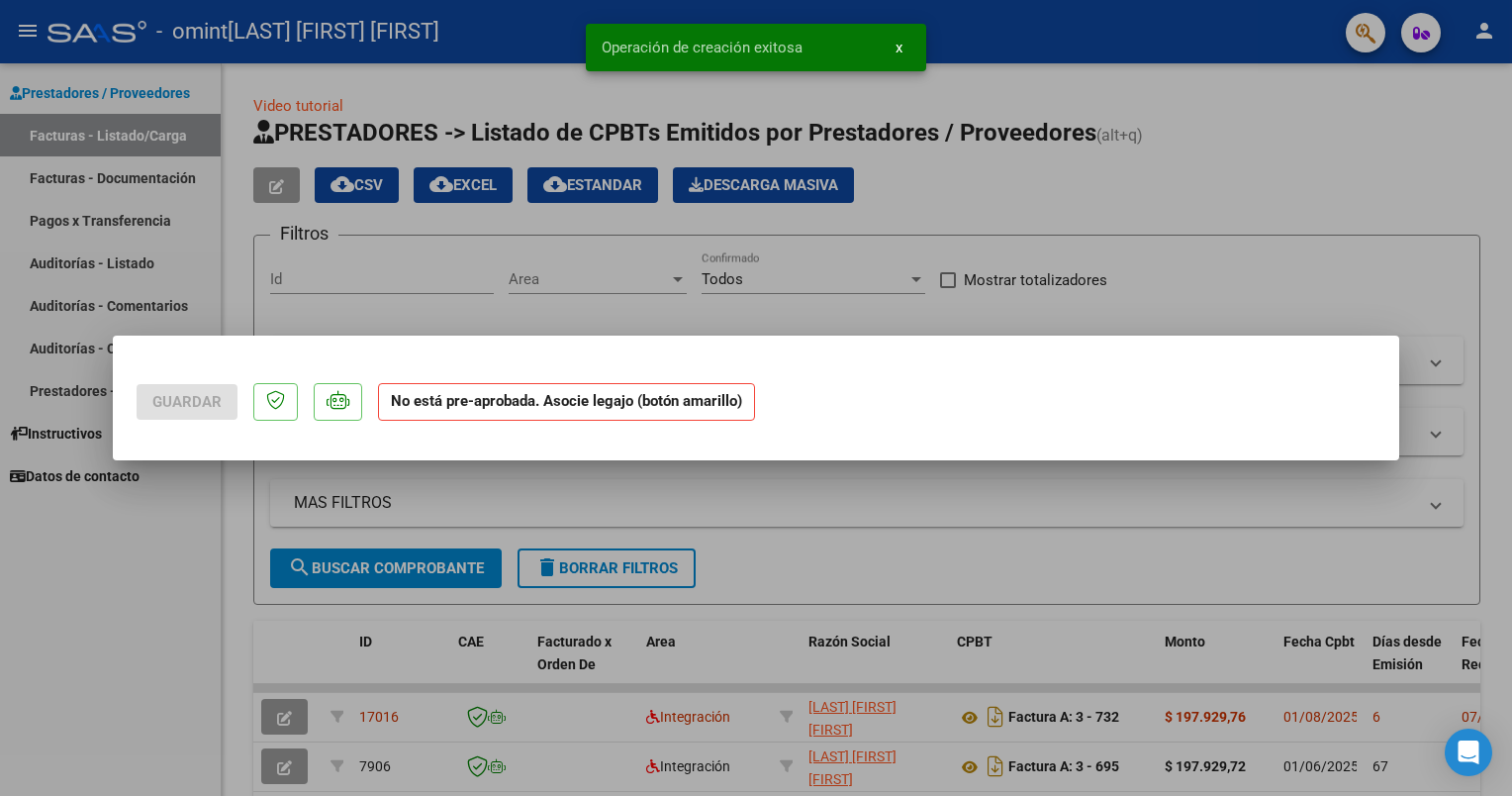 scroll, scrollTop: 0, scrollLeft: 0, axis: both 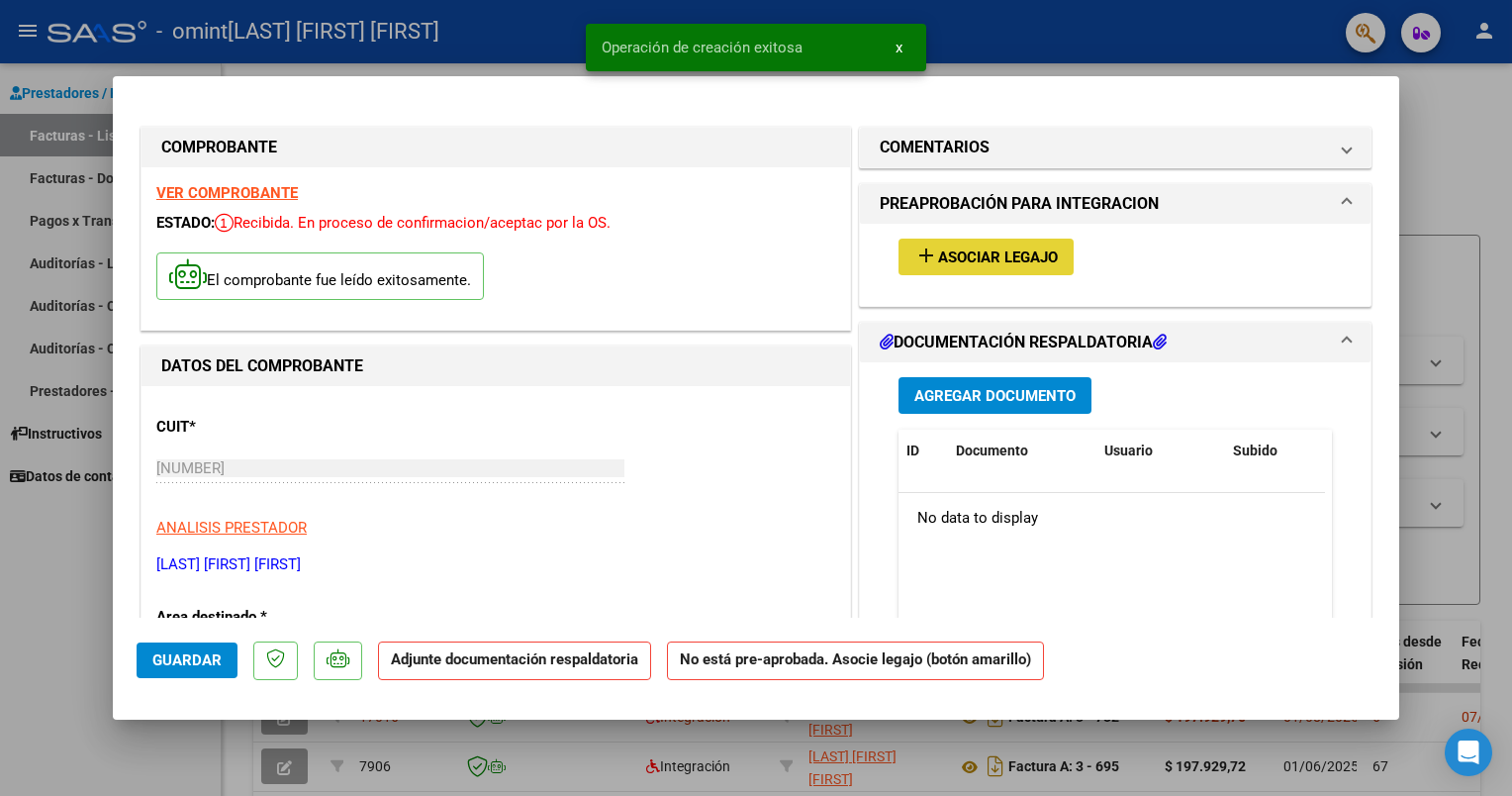 click on "add Asociar Legajo" at bounding box center (986, 256) 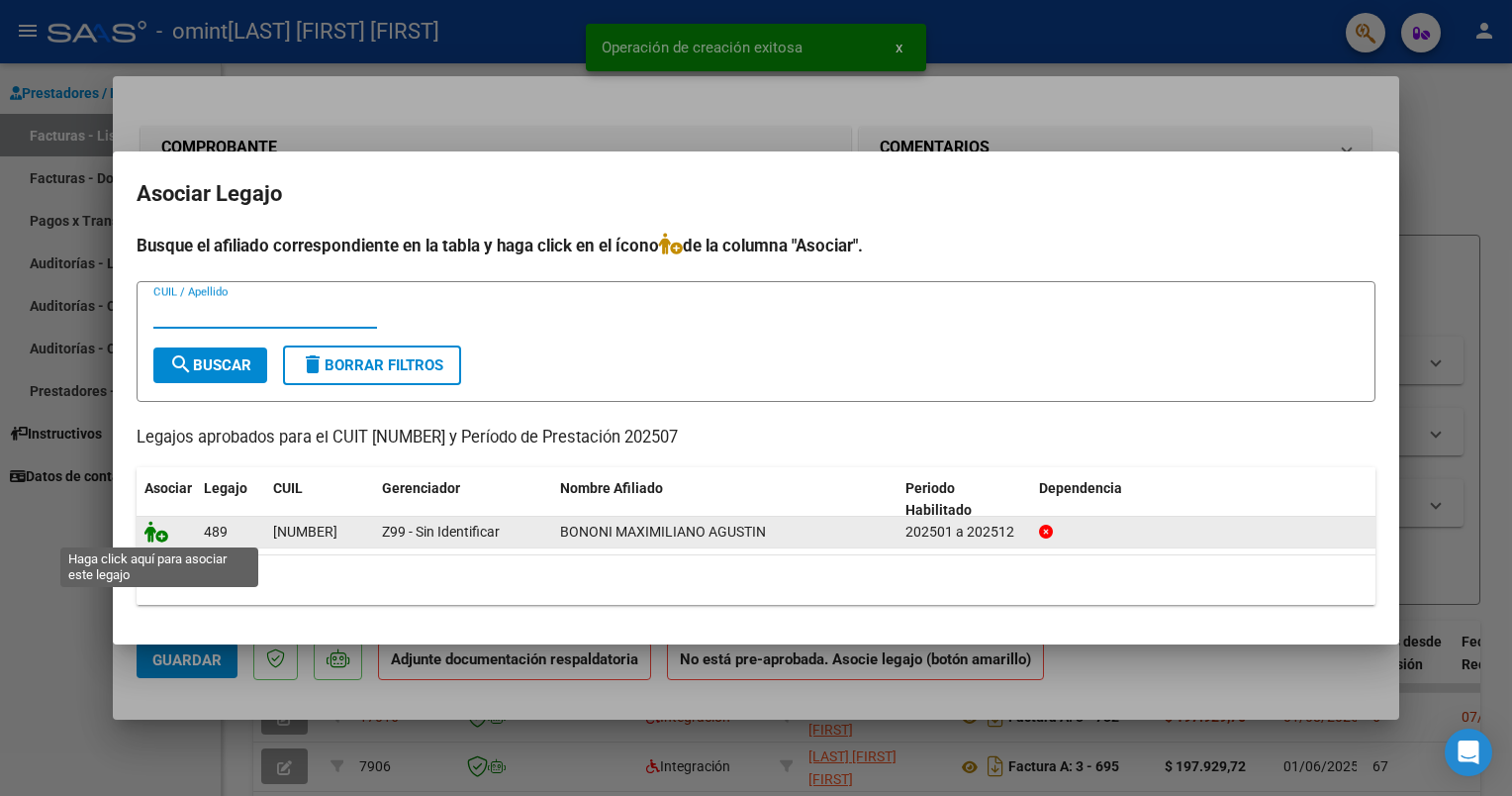 click 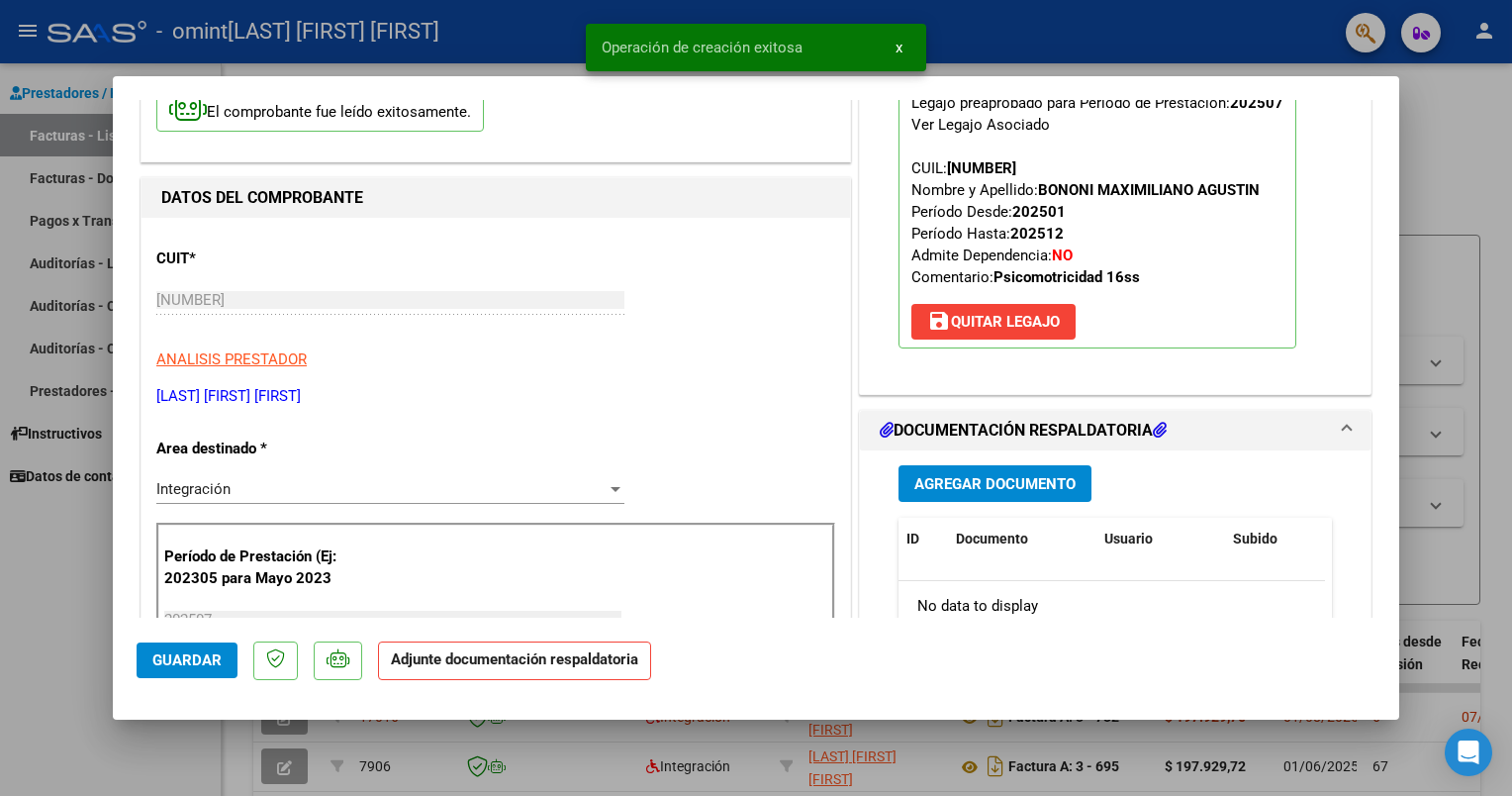 scroll, scrollTop: 297, scrollLeft: 0, axis: vertical 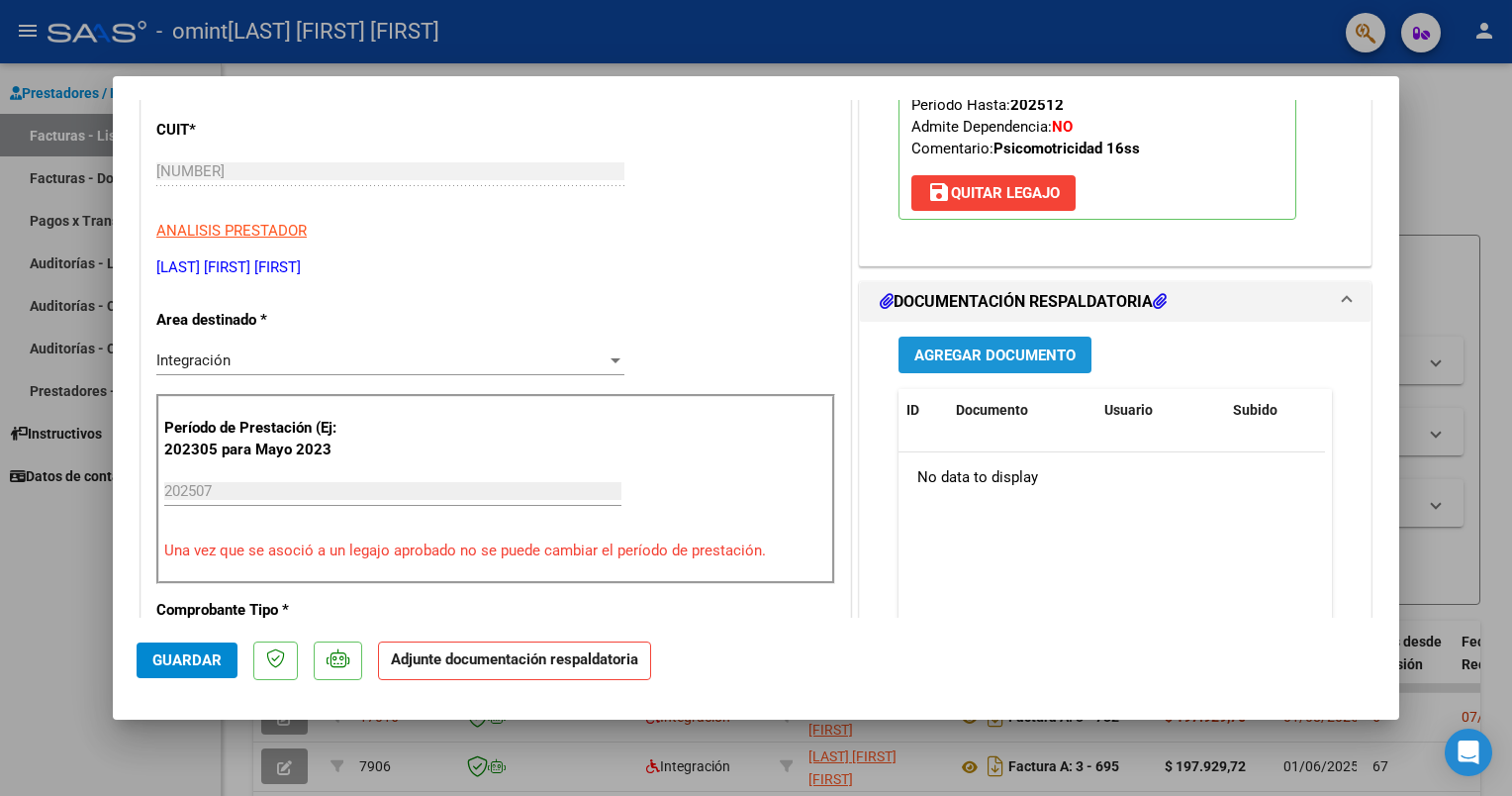 click on "Agregar Documento" at bounding box center (994, 355) 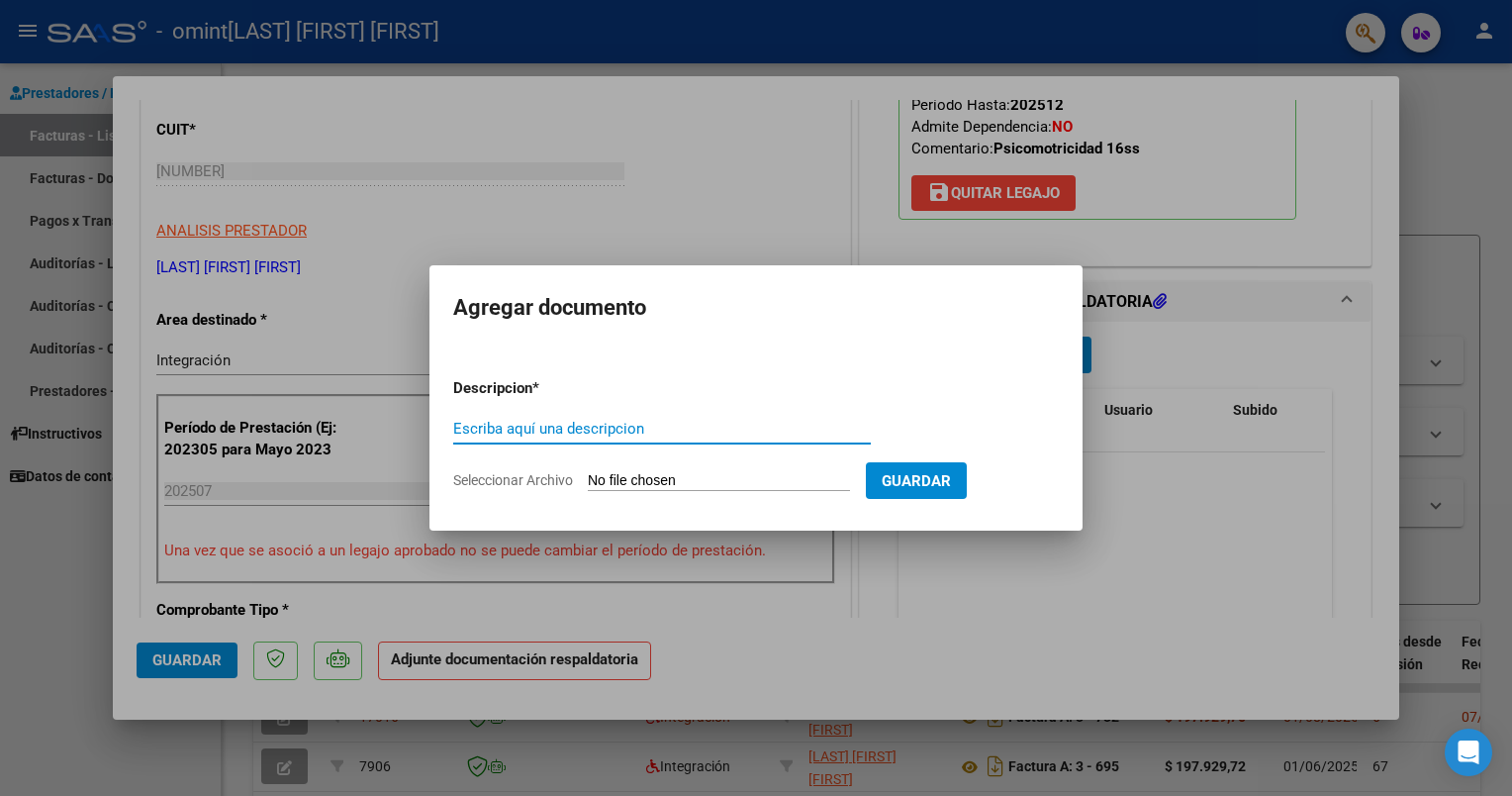 click on "Escriba aquí una descripcion" at bounding box center [662, 429] 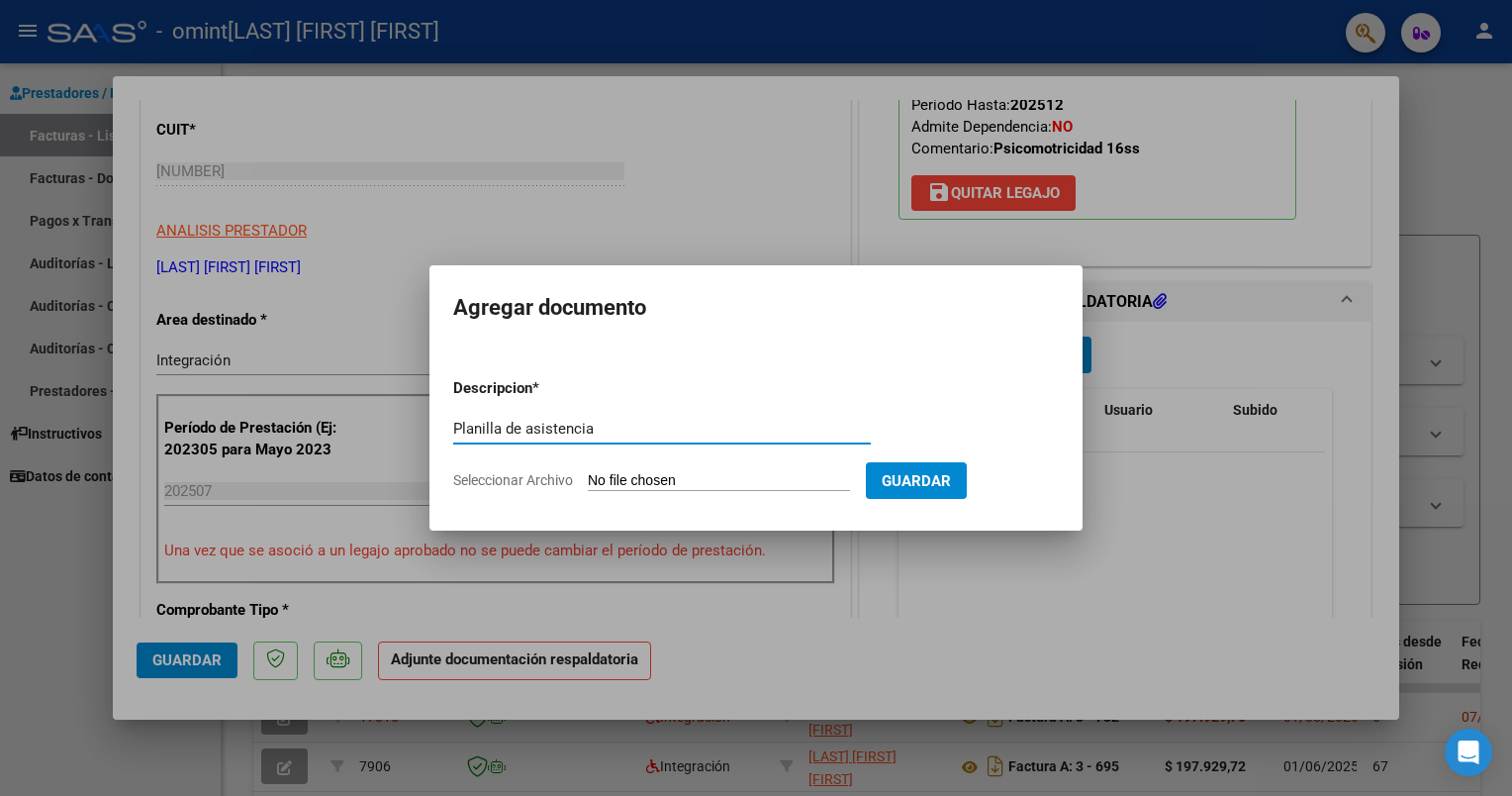 type on "Planilla de asistencia" 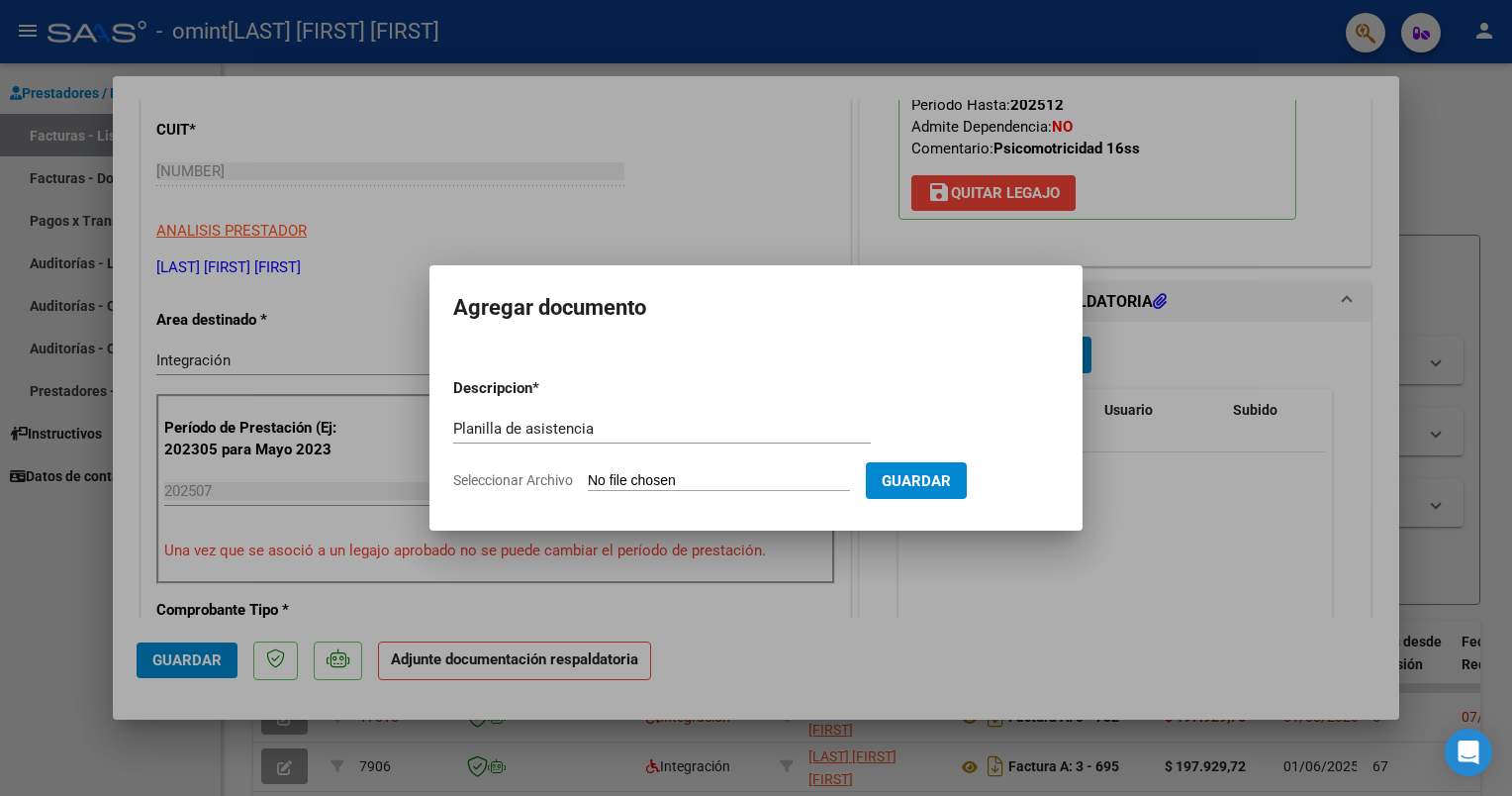 type on "C:\fakepath\maxi omint.pdf" 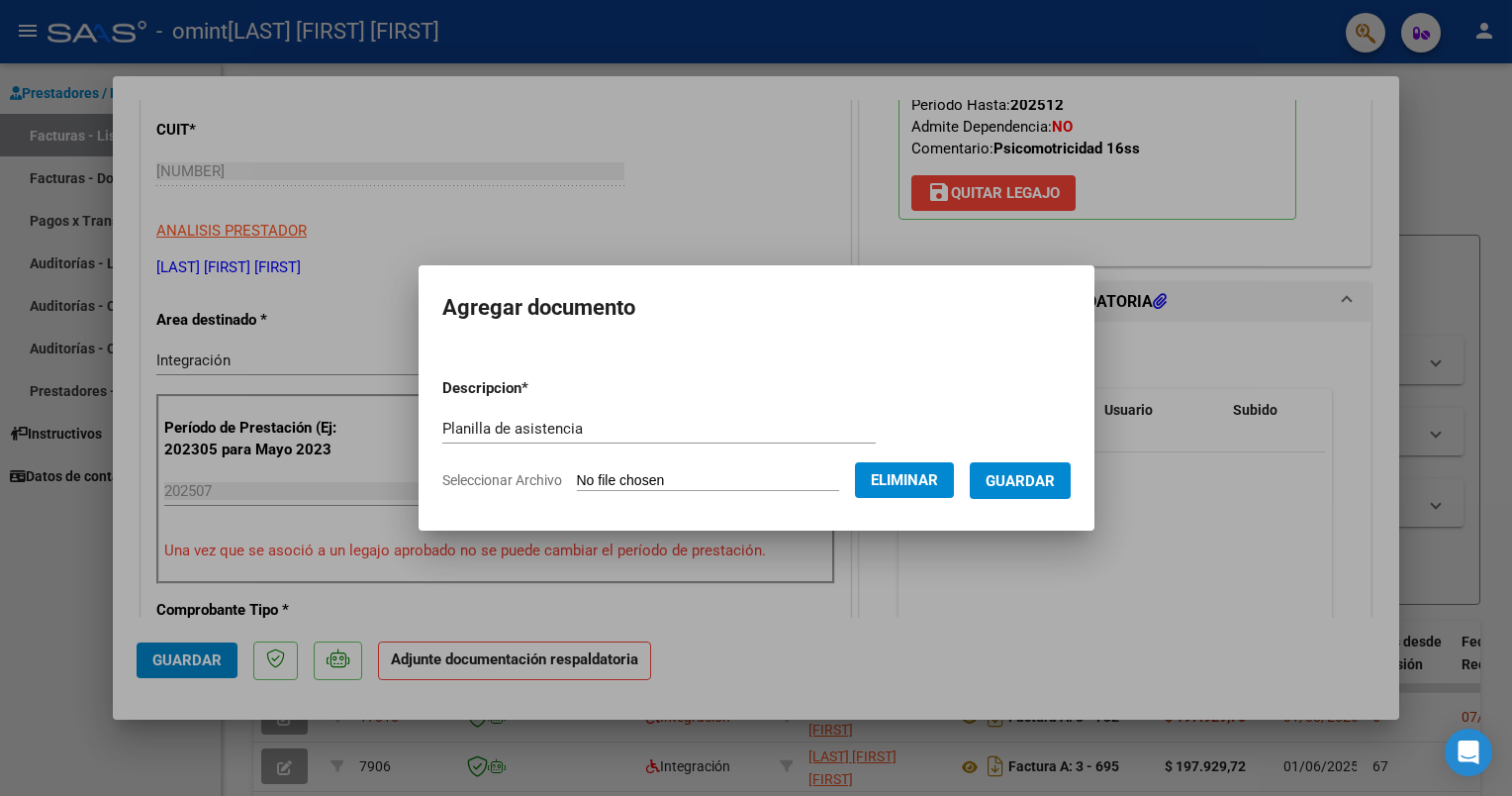 click on "Guardar" at bounding box center [1020, 481] 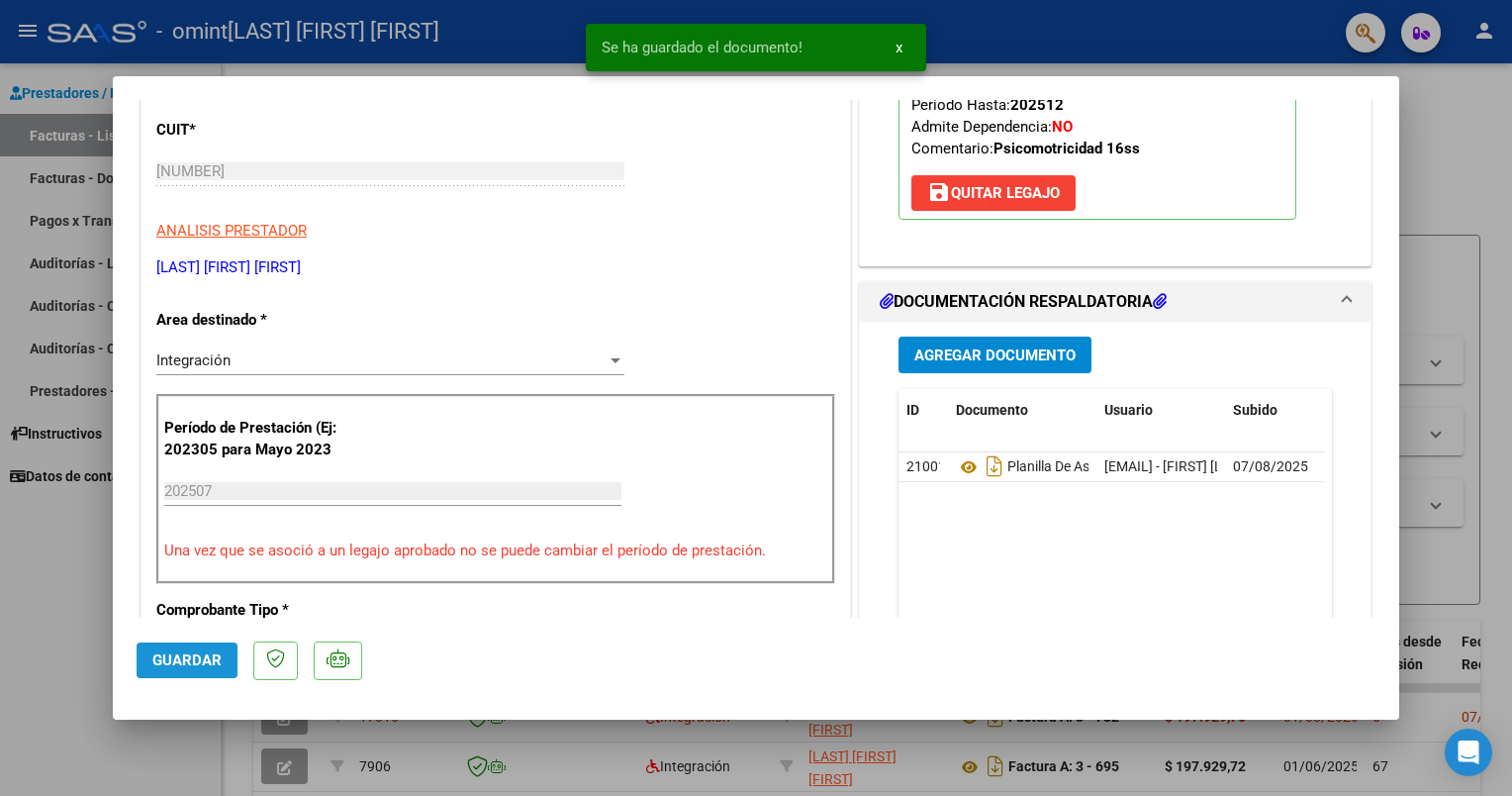 click on "Guardar" 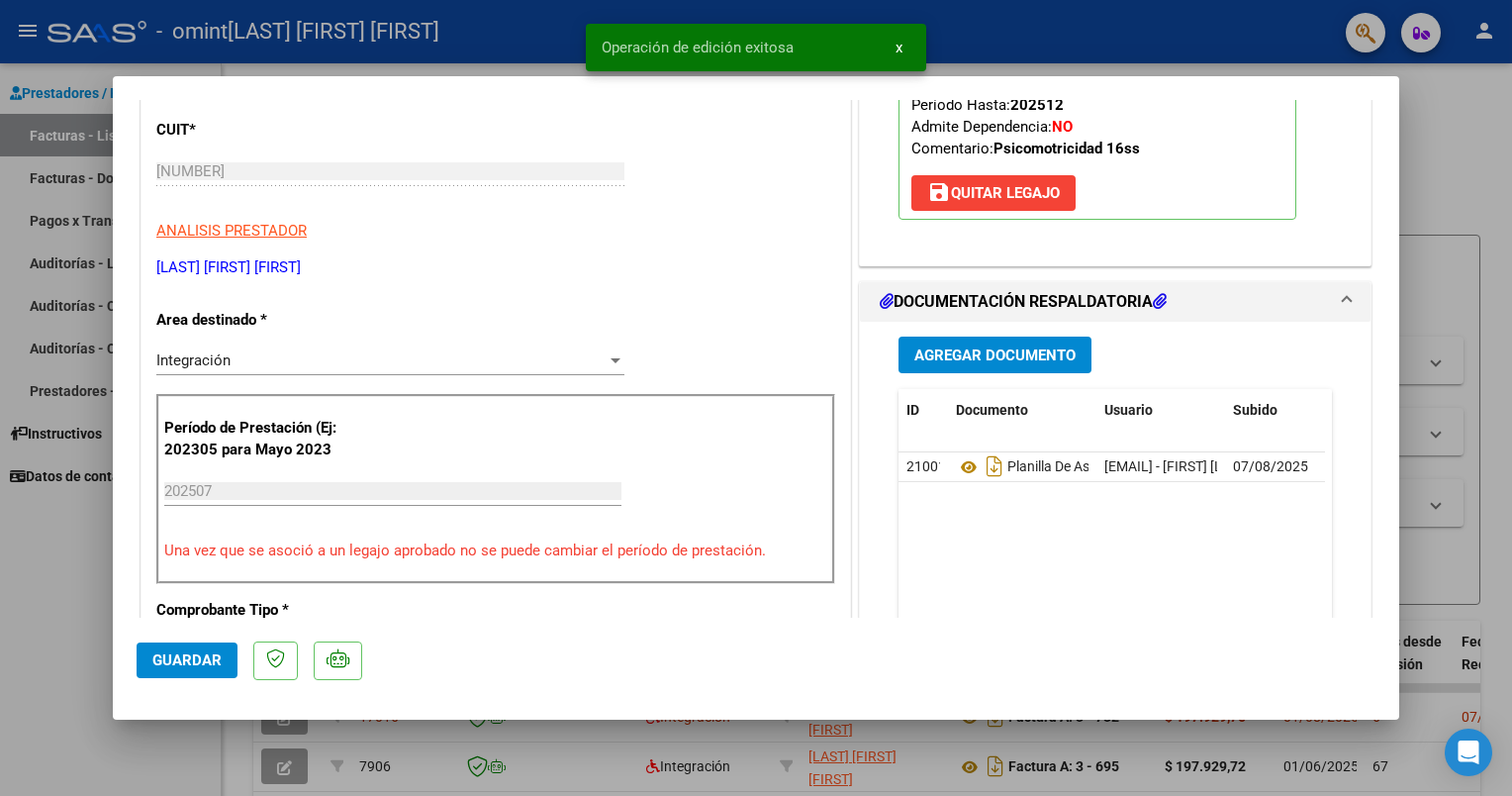 click on "Guardar" 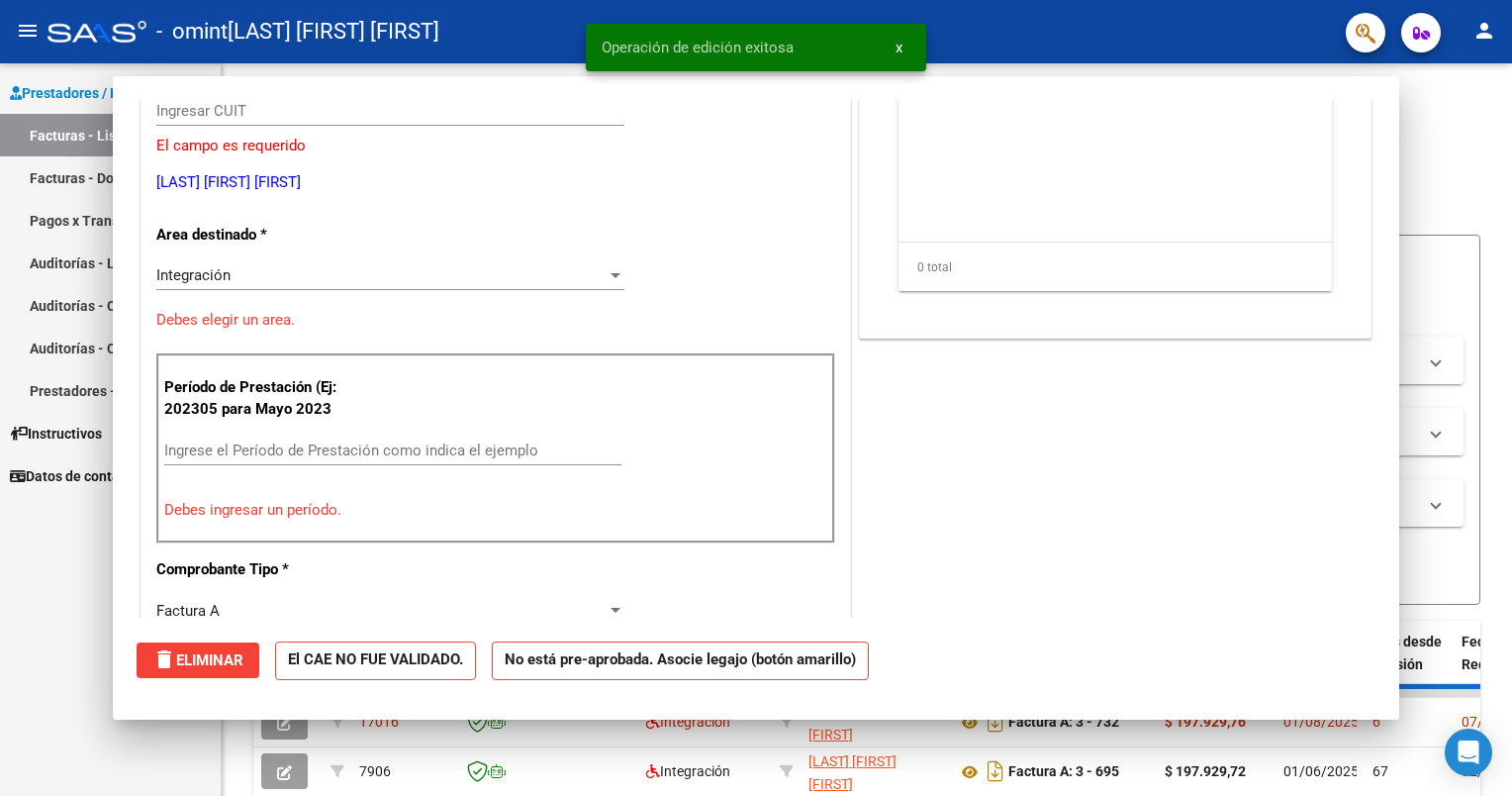 scroll, scrollTop: 0, scrollLeft: 0, axis: both 